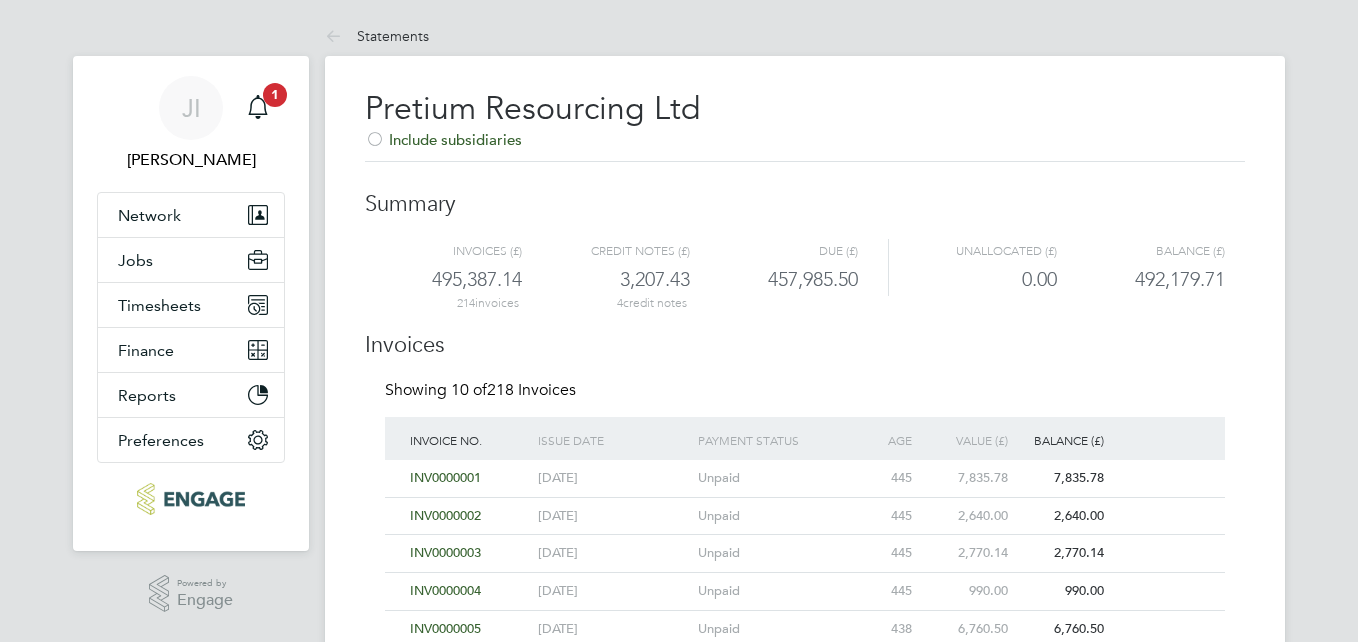 scroll, scrollTop: 0, scrollLeft: 0, axis: both 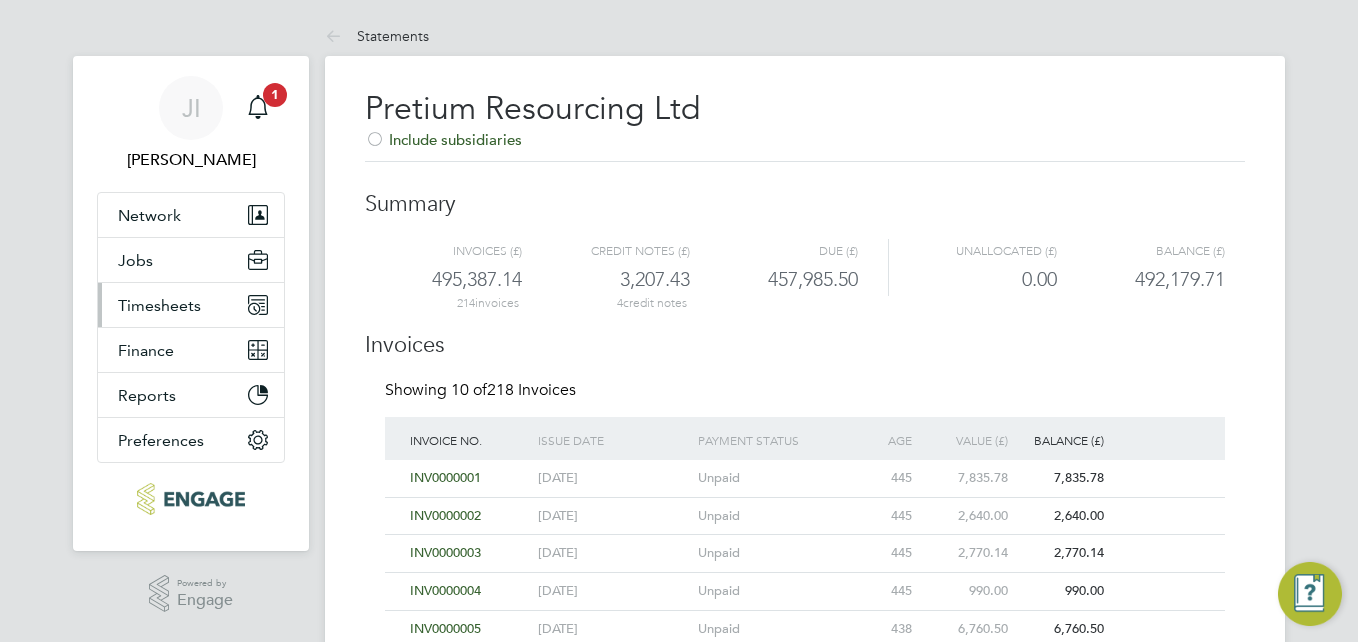 click on "Timesheets" at bounding box center (159, 305) 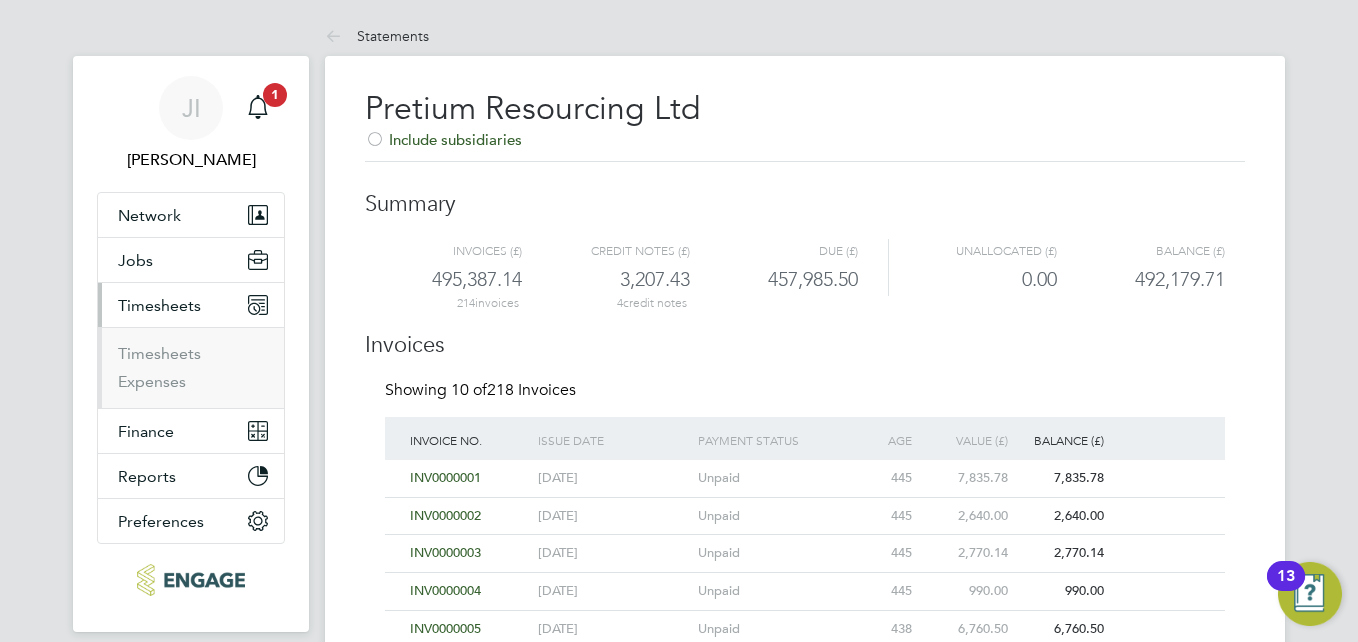 click on "Timesheets" at bounding box center (159, 305) 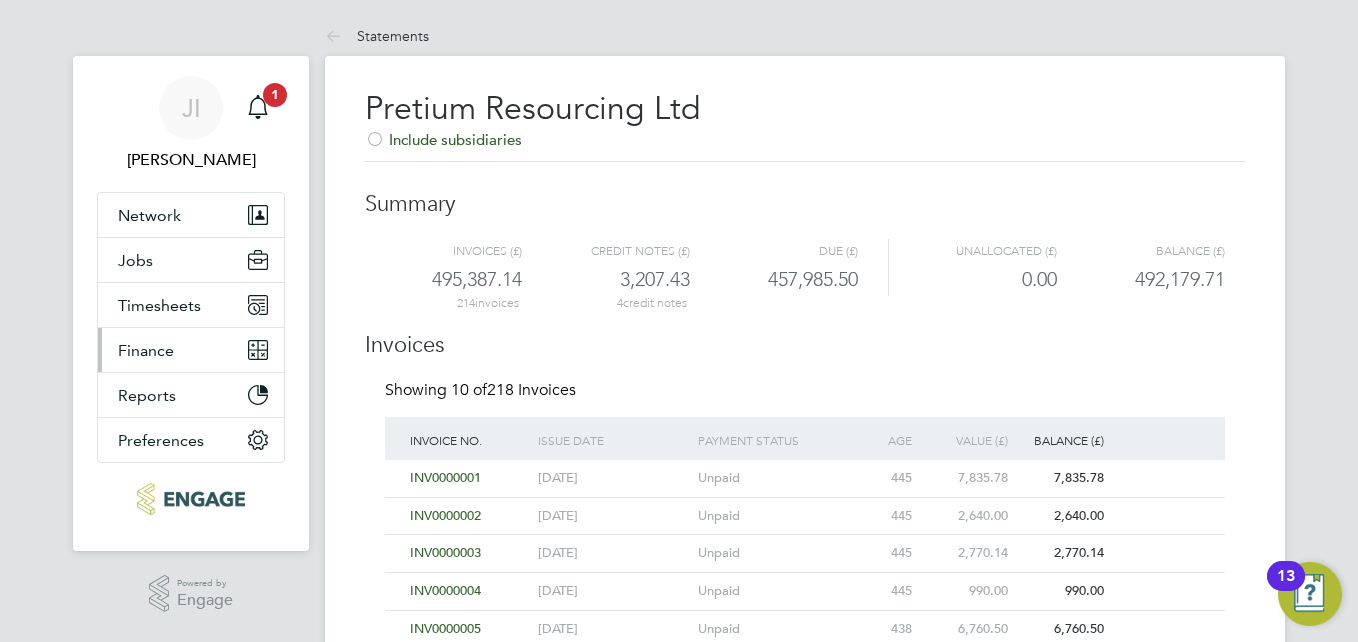 click on "Finance" at bounding box center [146, 350] 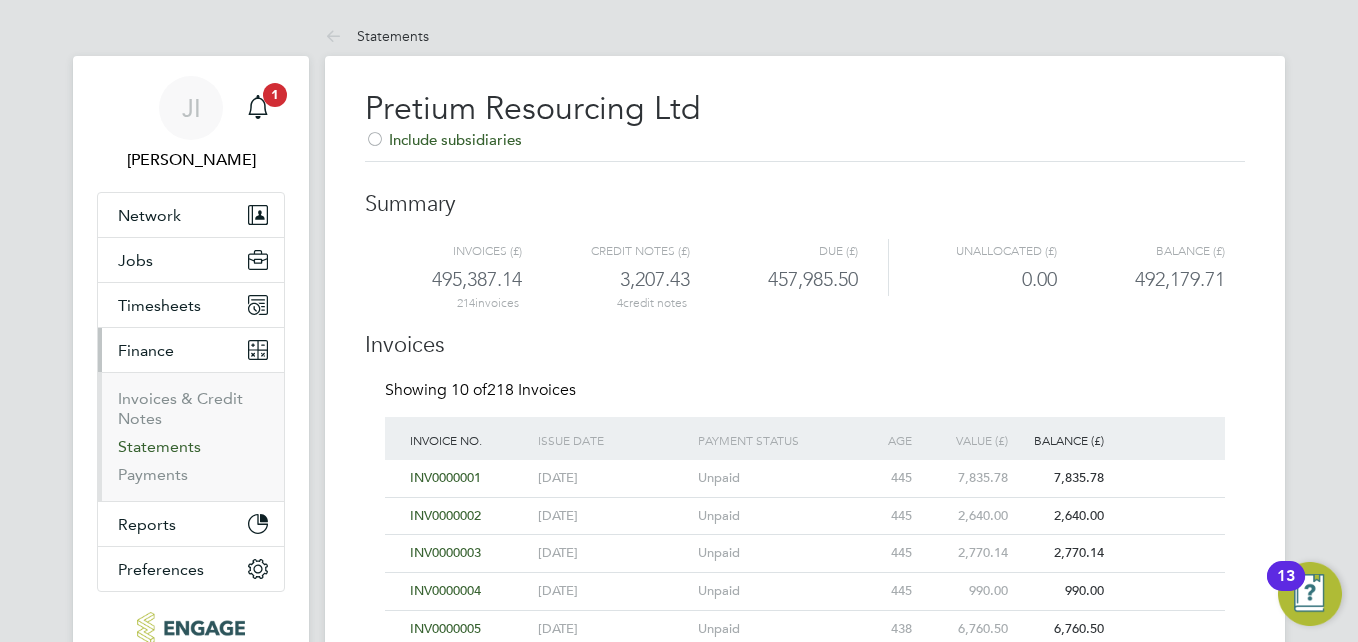 click on "Statements" at bounding box center [159, 446] 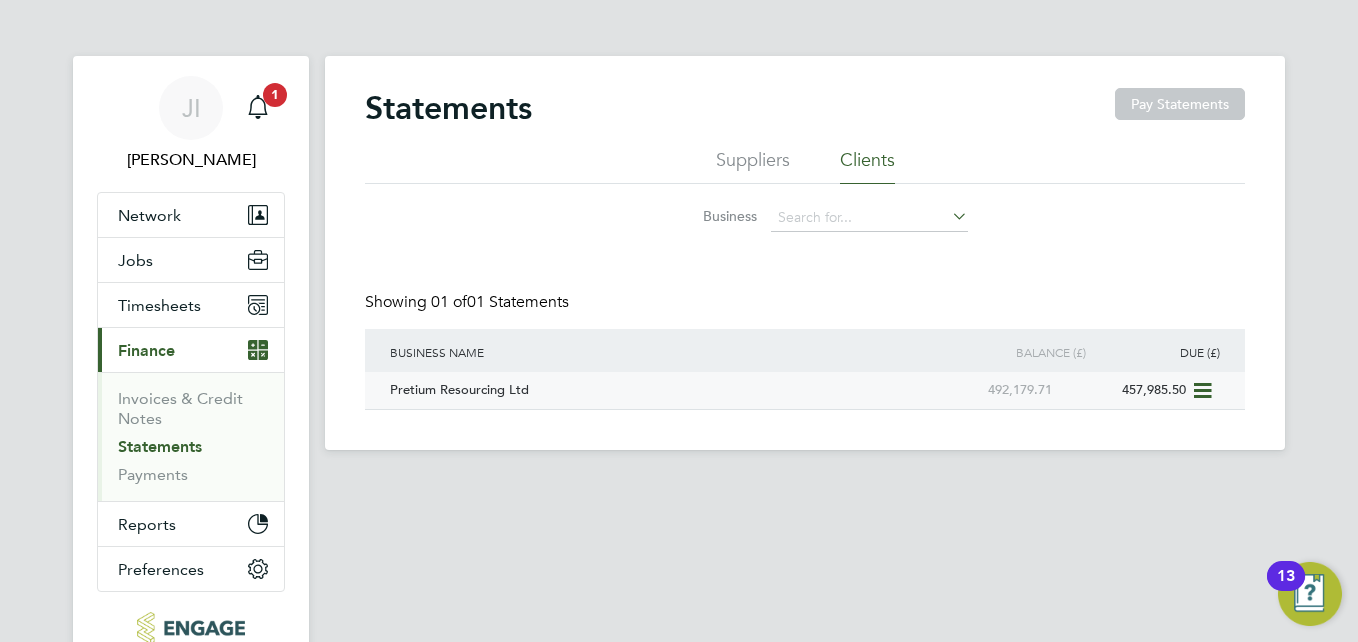 click on "457,985.50" 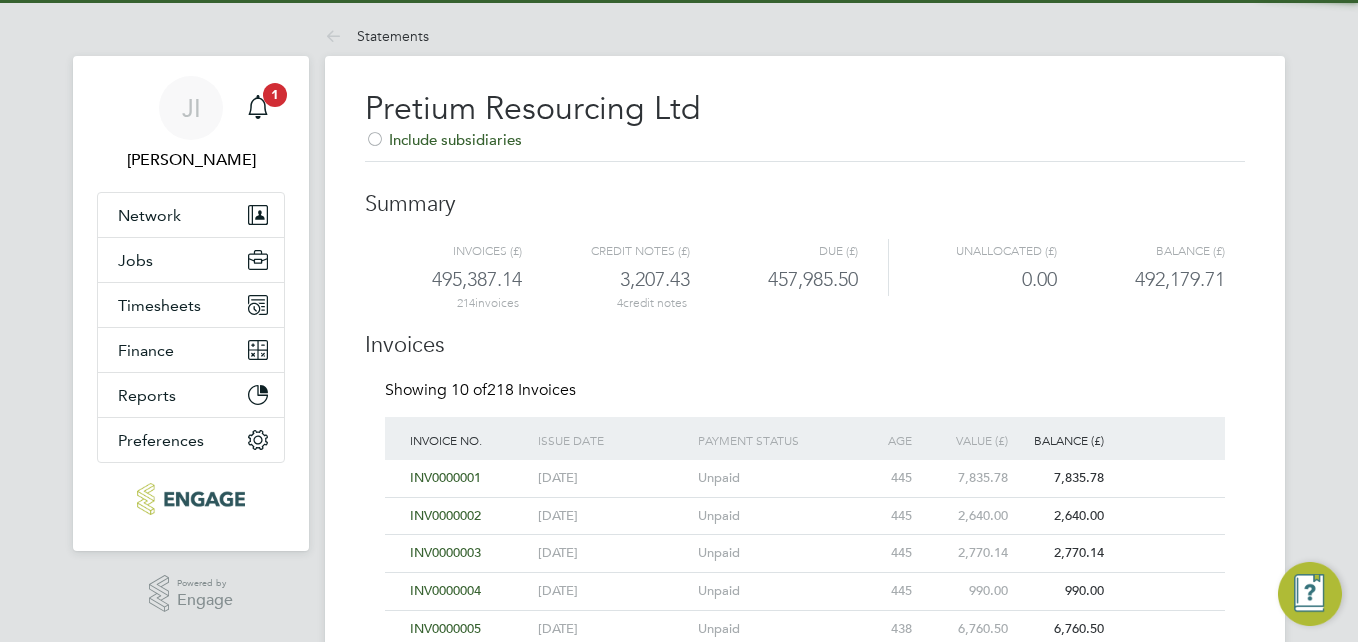 scroll, scrollTop: 468, scrollLeft: 0, axis: vertical 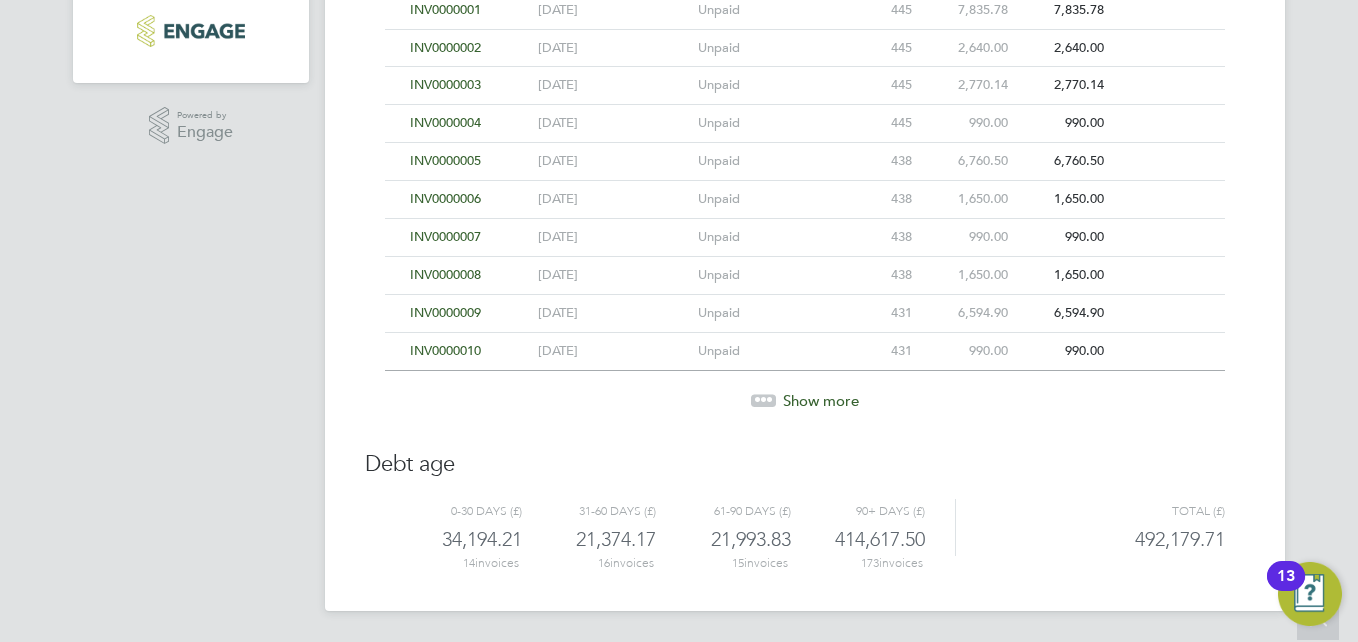 click 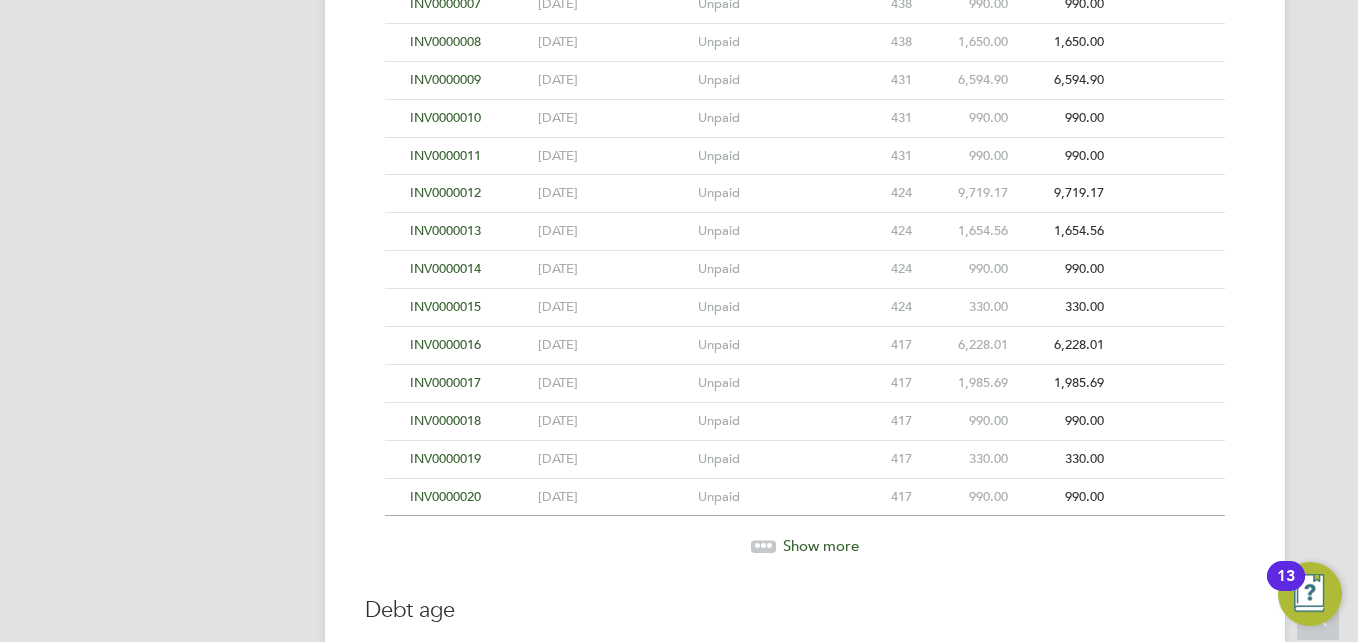 scroll, scrollTop: 847, scrollLeft: 0, axis: vertical 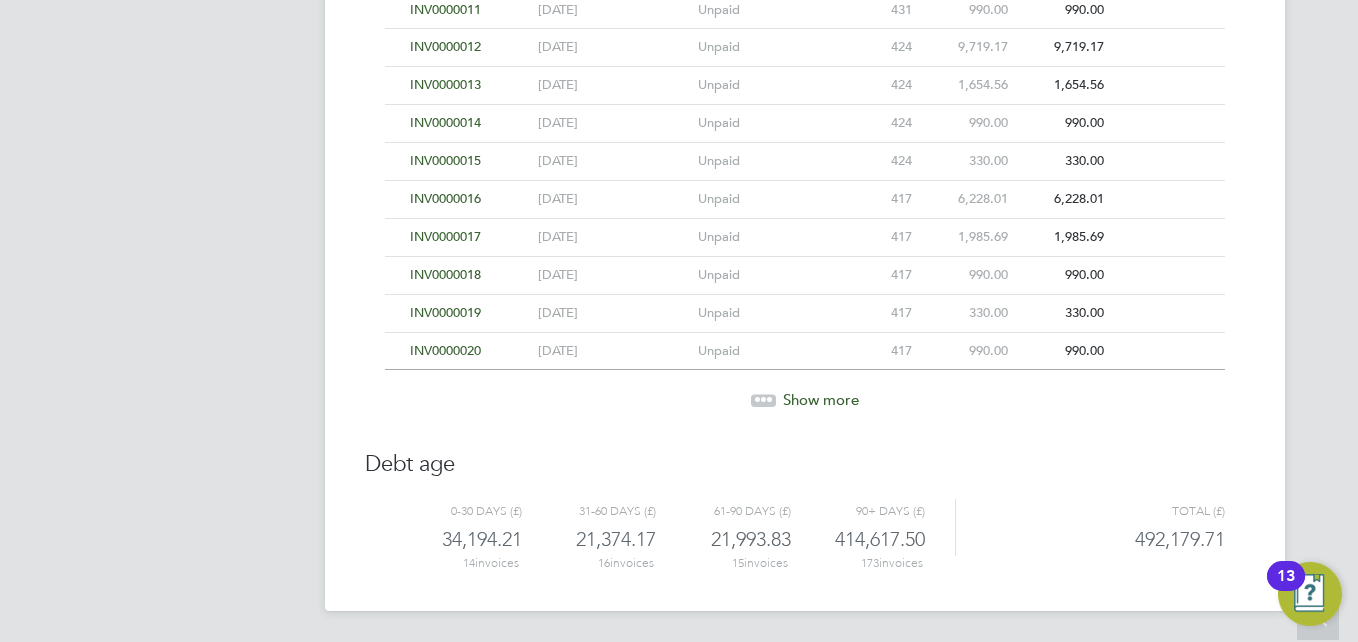click 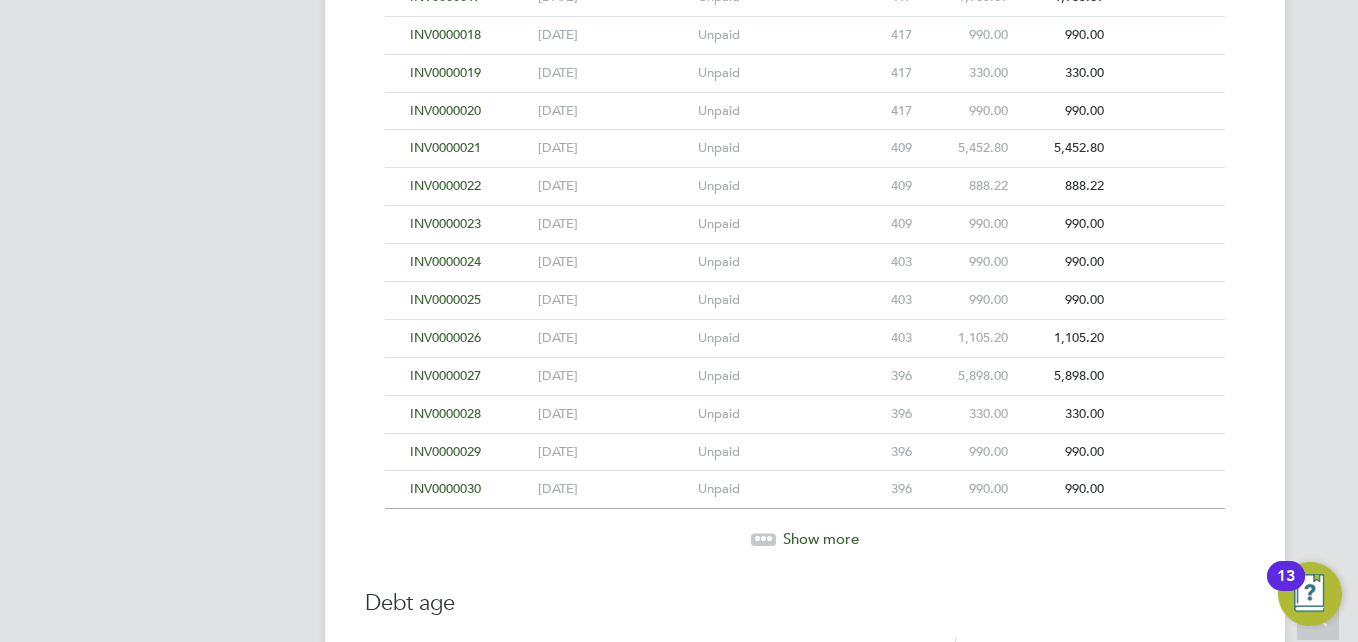 scroll, scrollTop: 1226, scrollLeft: 0, axis: vertical 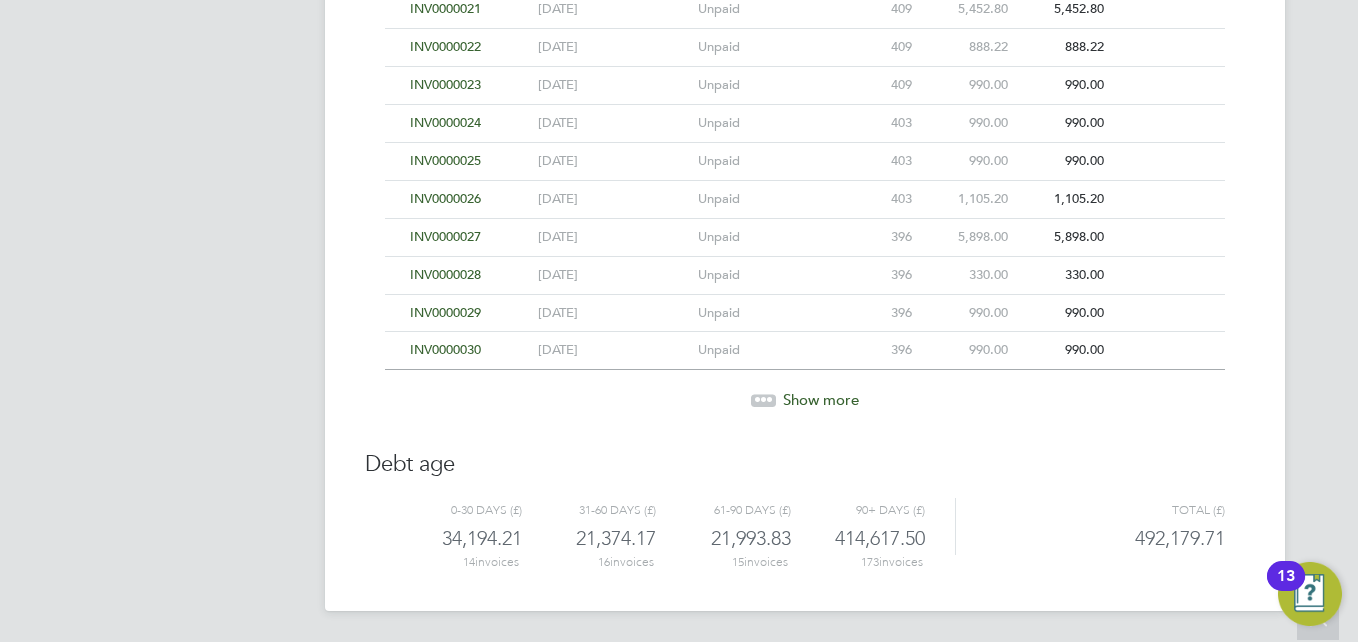 click 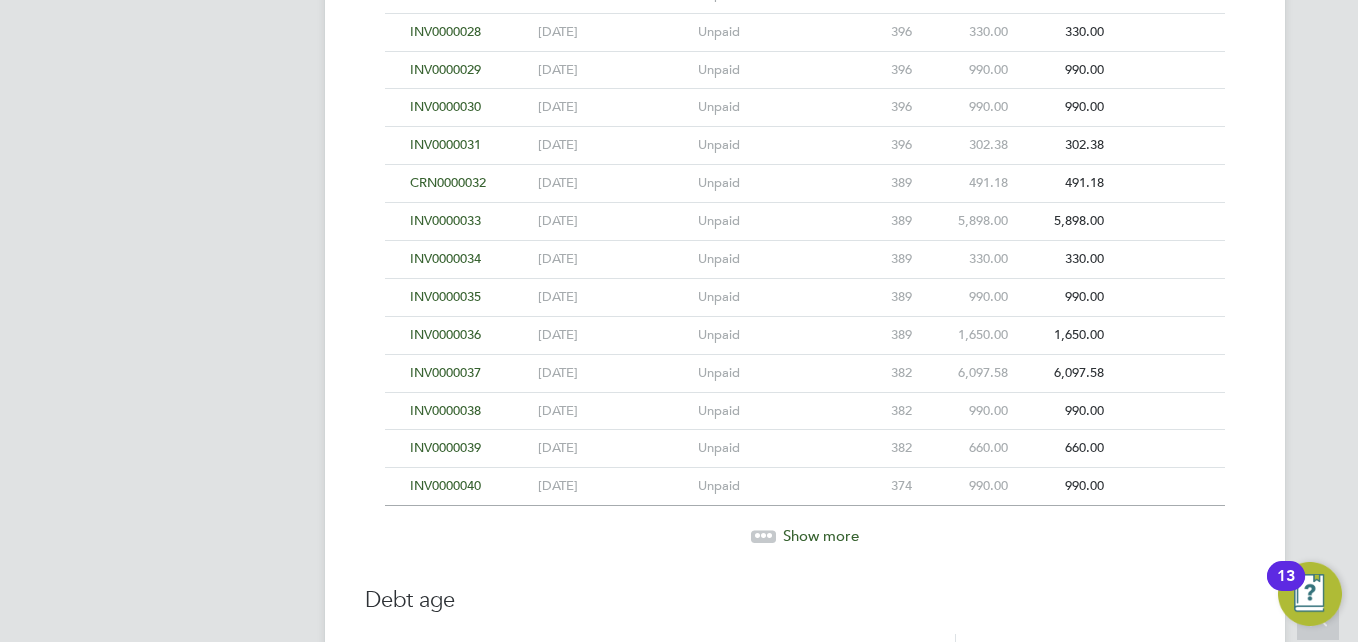 scroll, scrollTop: 1605, scrollLeft: 0, axis: vertical 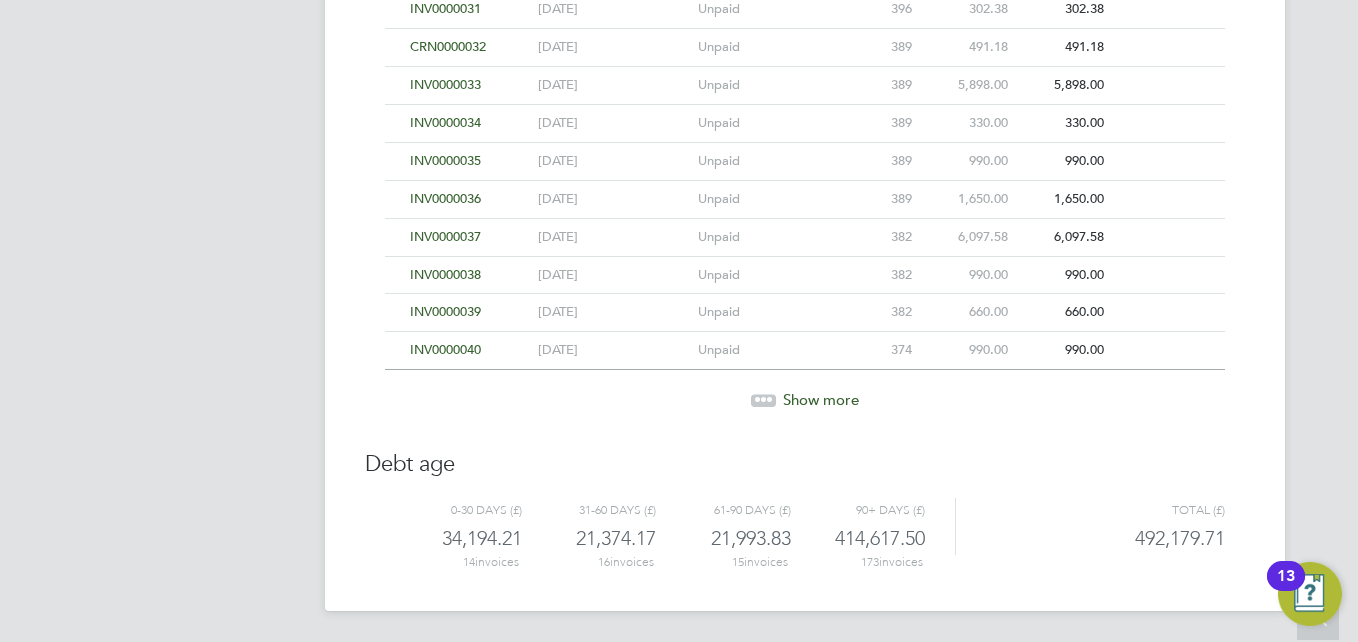 click 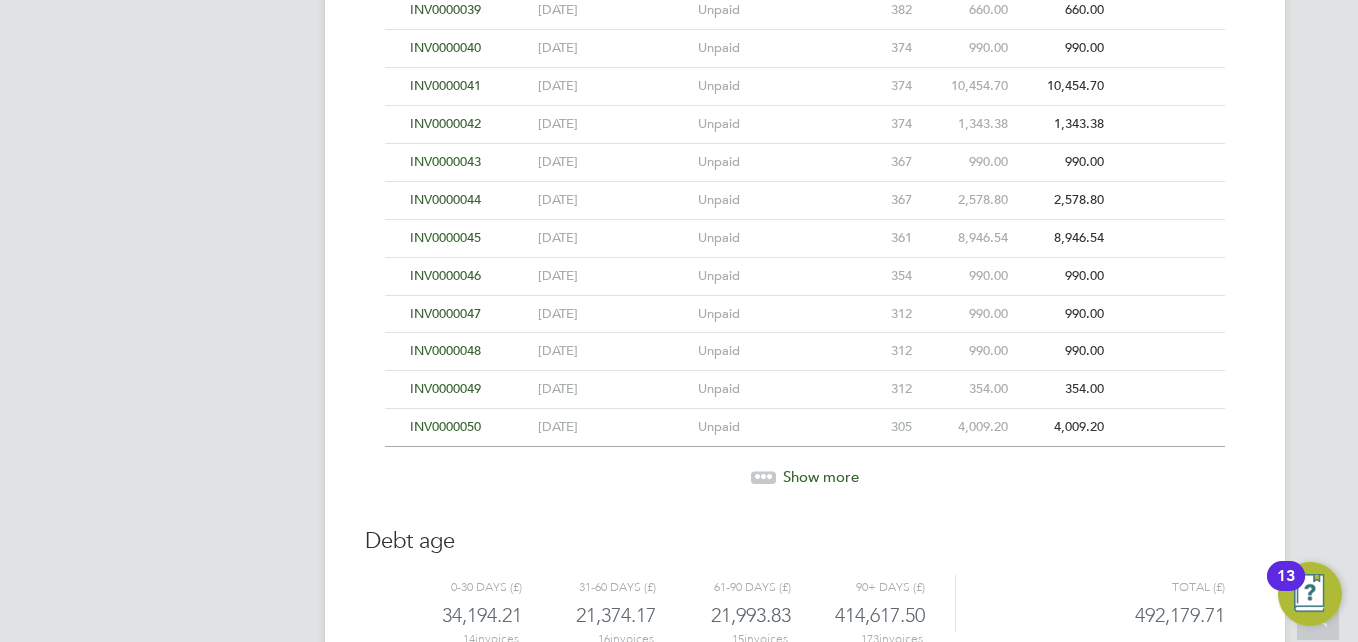 scroll, scrollTop: 1984, scrollLeft: 0, axis: vertical 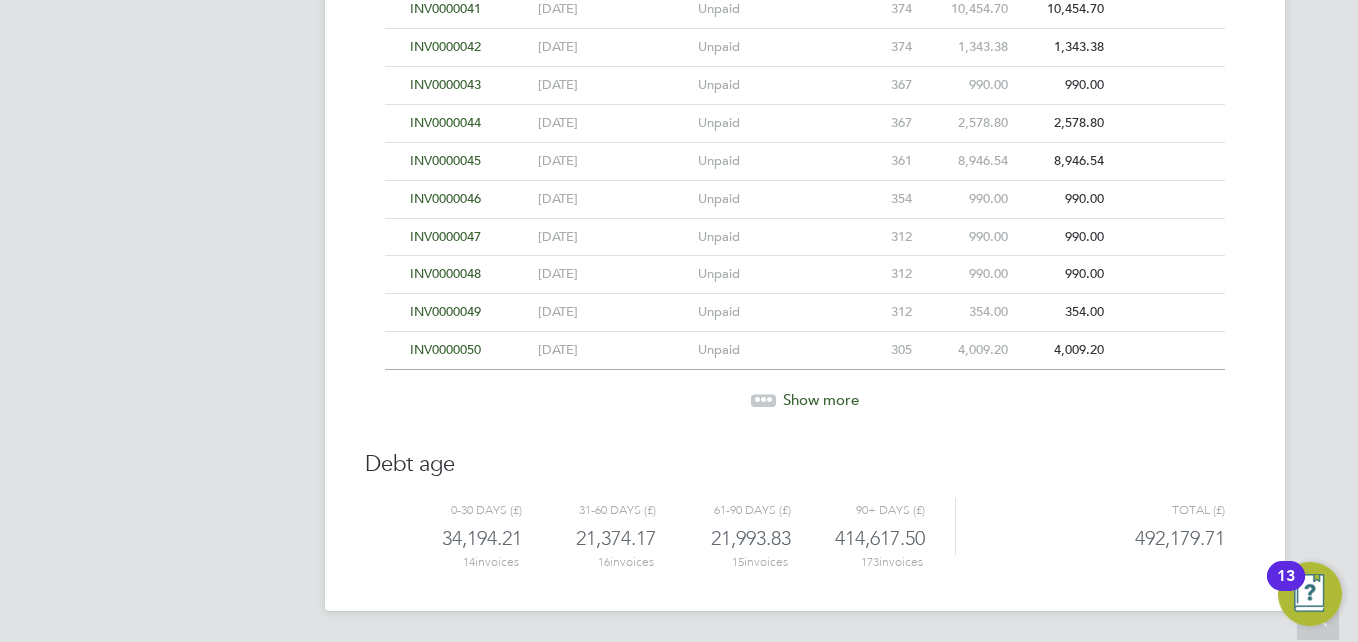 click 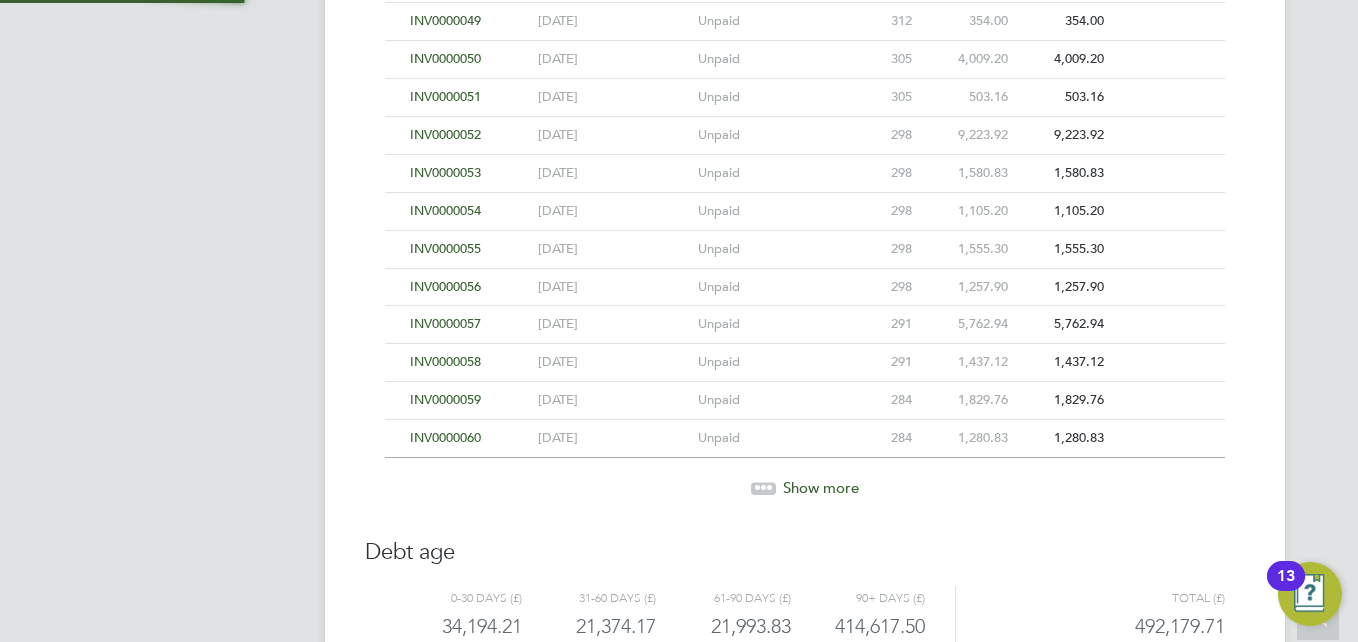 scroll, scrollTop: 2363, scrollLeft: 0, axis: vertical 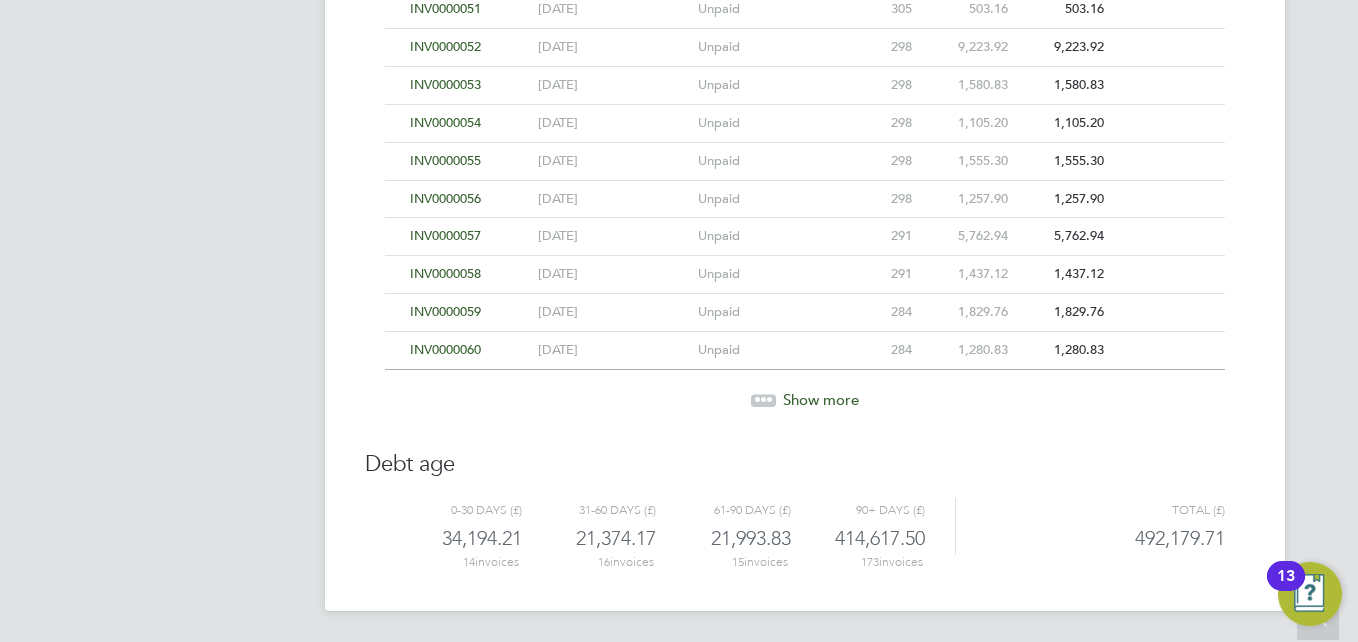 click 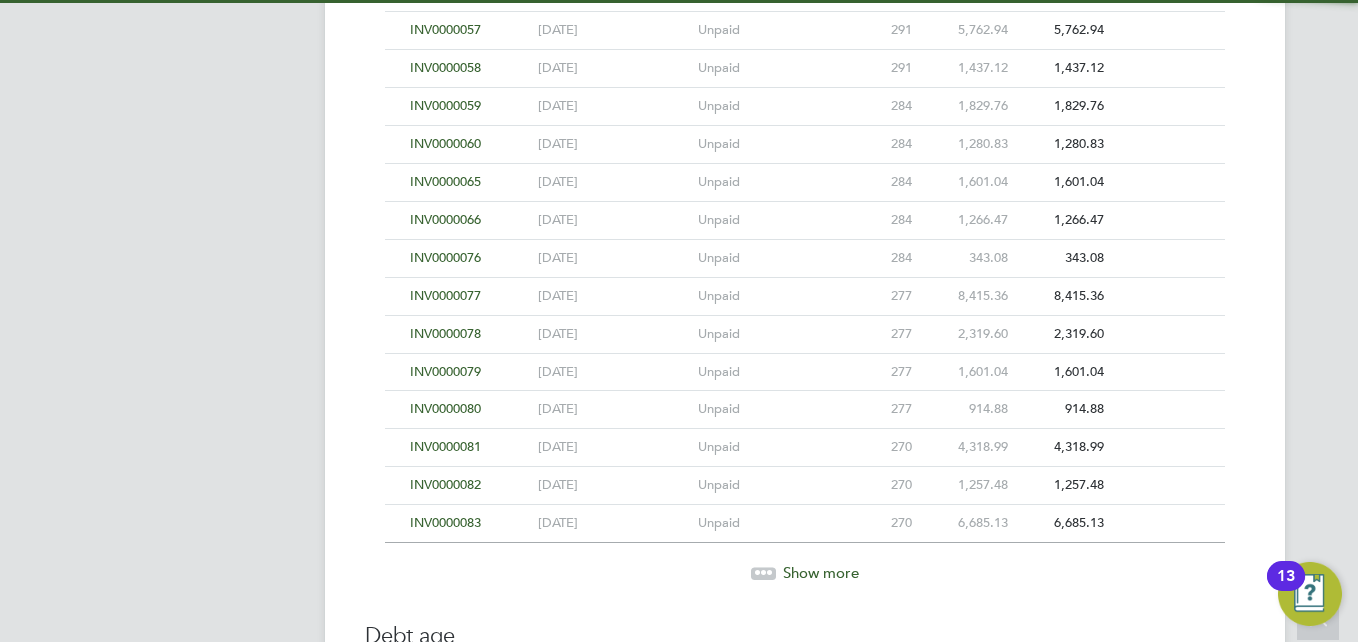 scroll, scrollTop: 2742, scrollLeft: 0, axis: vertical 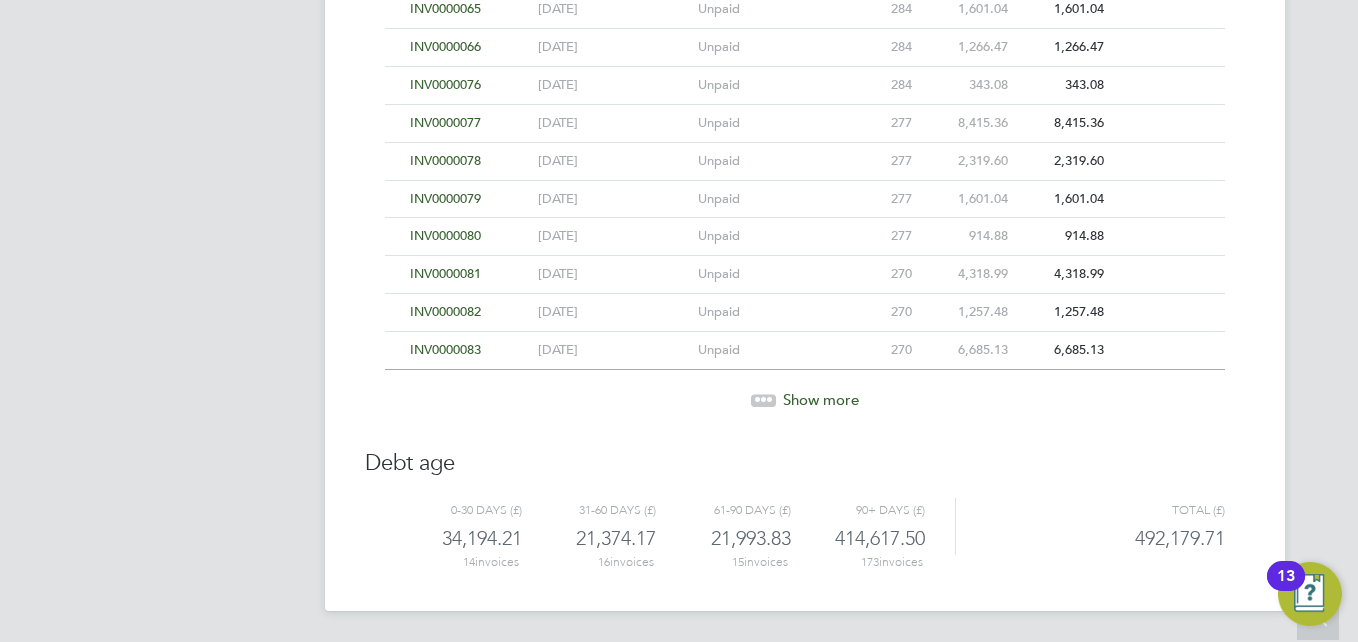 click 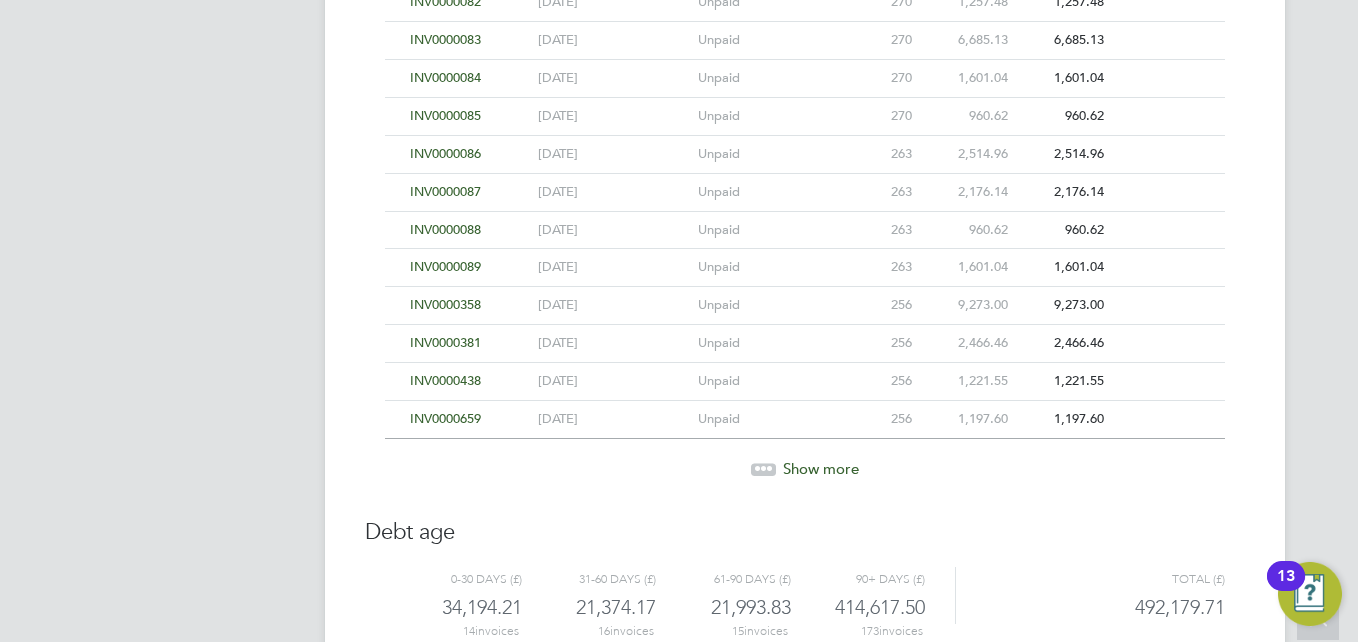 scroll, scrollTop: 3121, scrollLeft: 0, axis: vertical 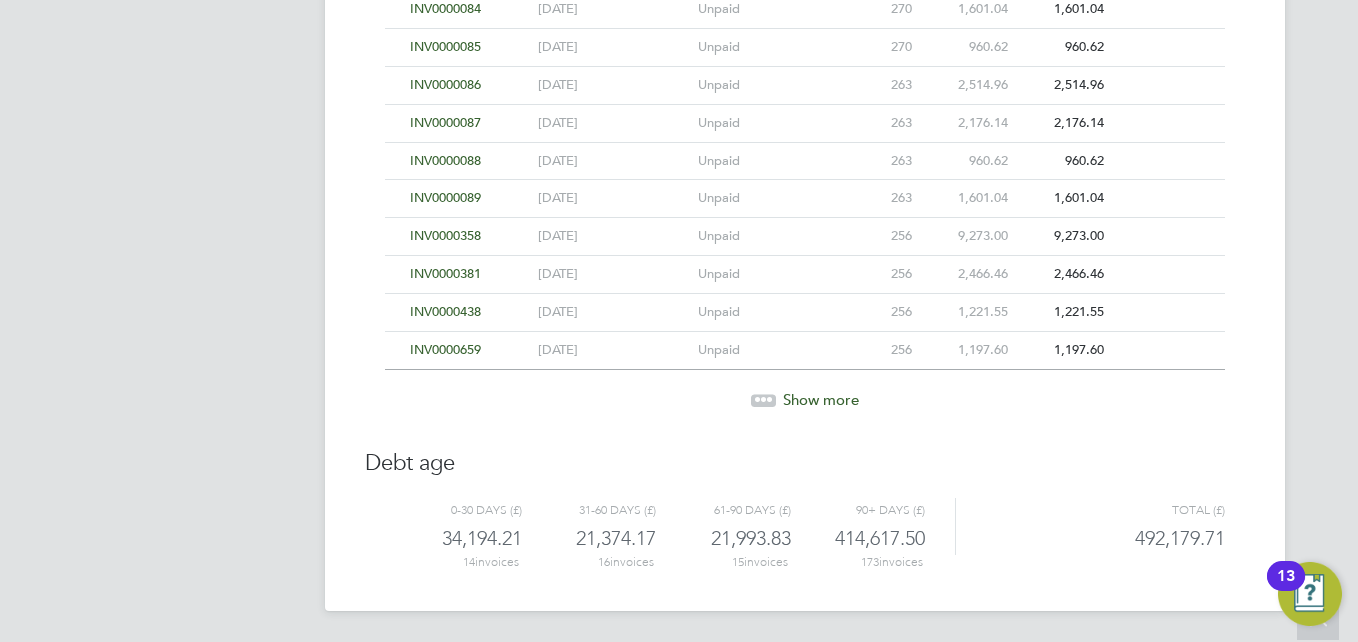 click 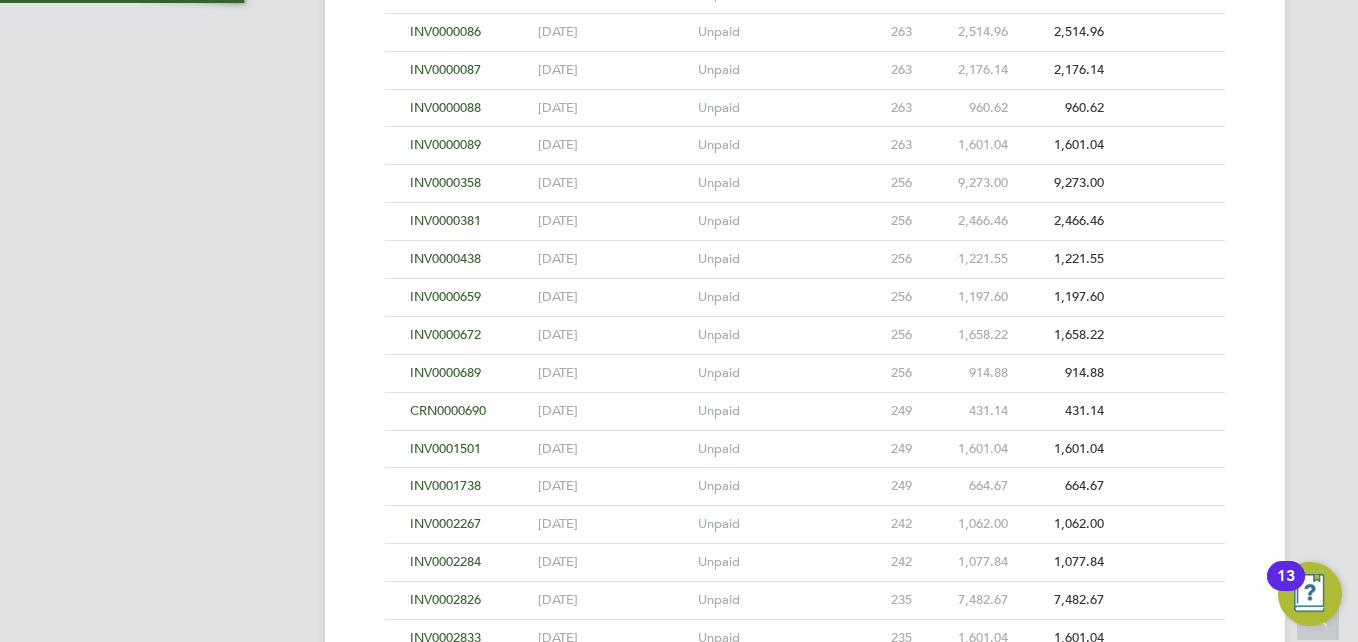 scroll, scrollTop: 3499, scrollLeft: 0, axis: vertical 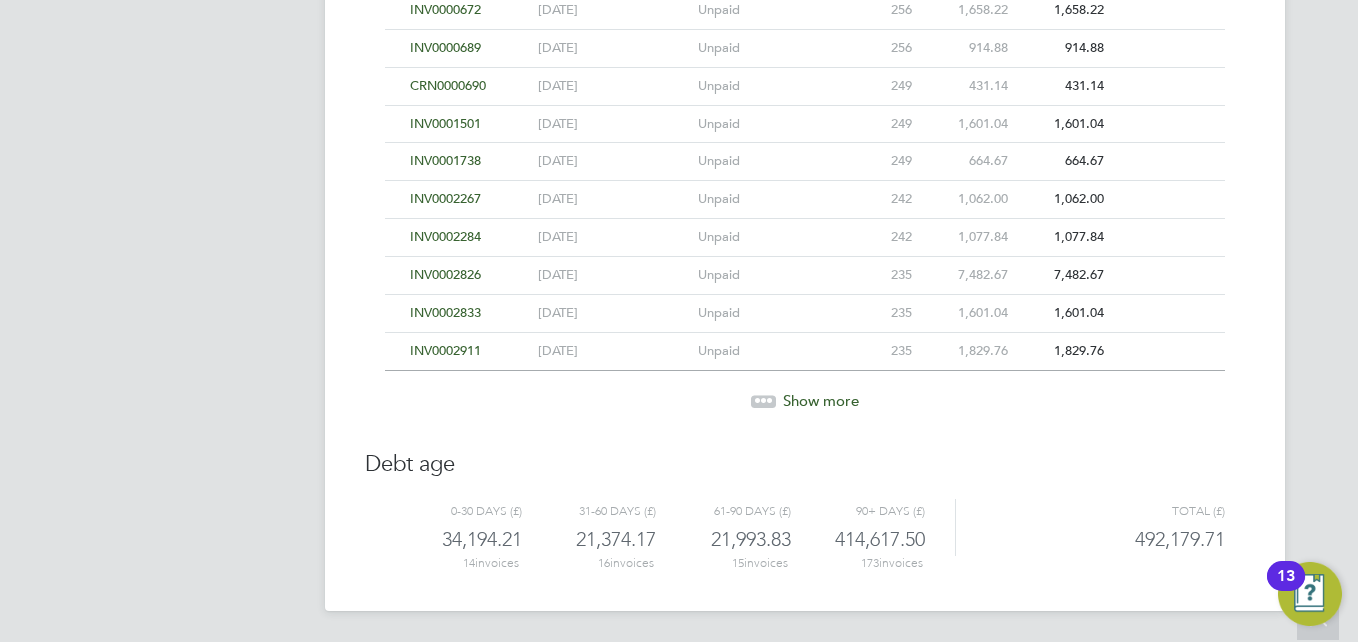 click 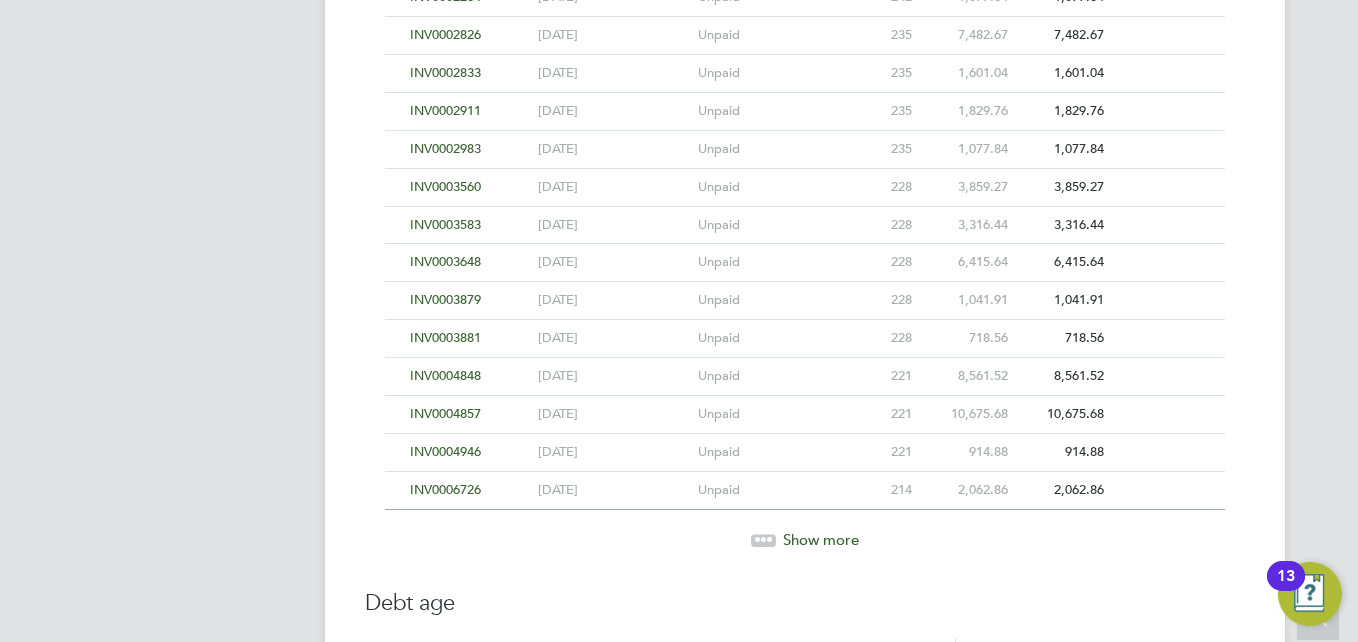 scroll, scrollTop: 3878, scrollLeft: 0, axis: vertical 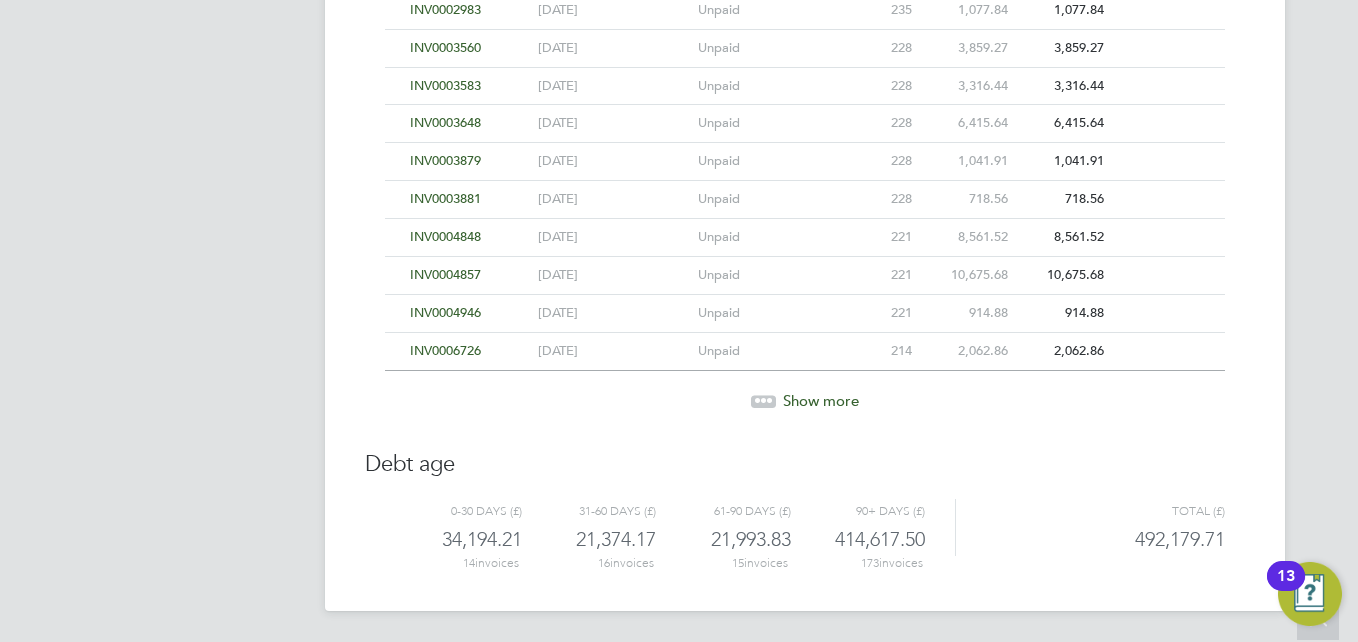 click 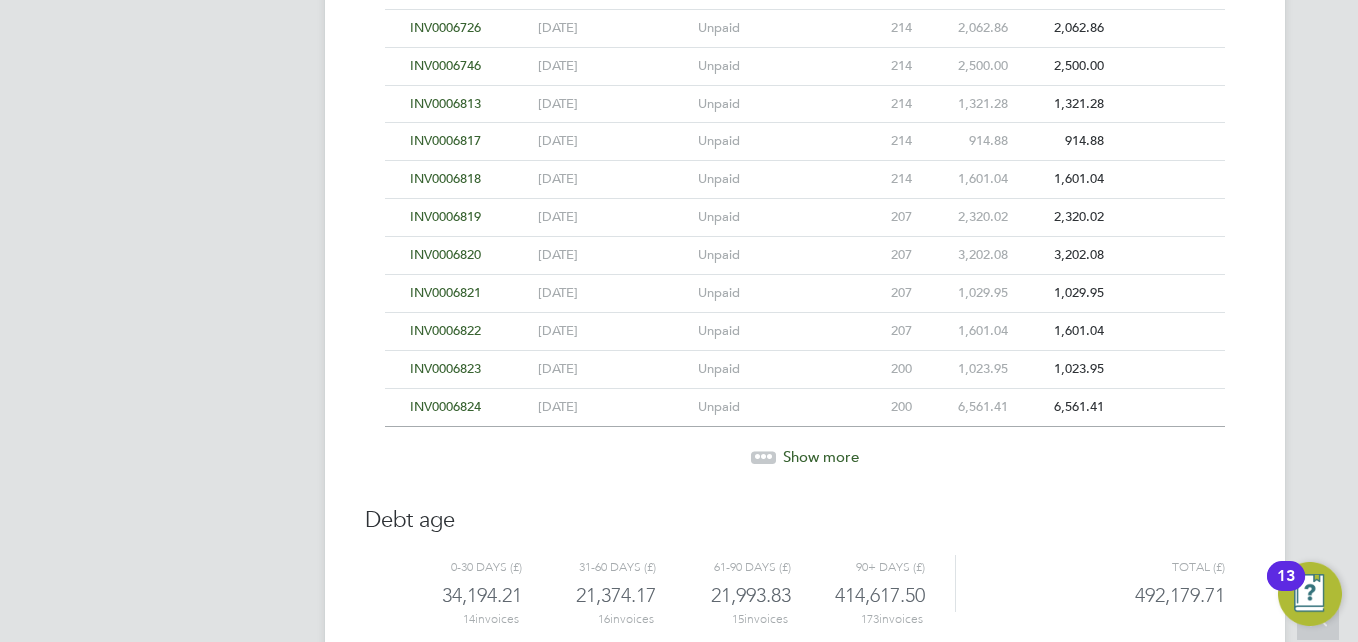 scroll, scrollTop: 4257, scrollLeft: 0, axis: vertical 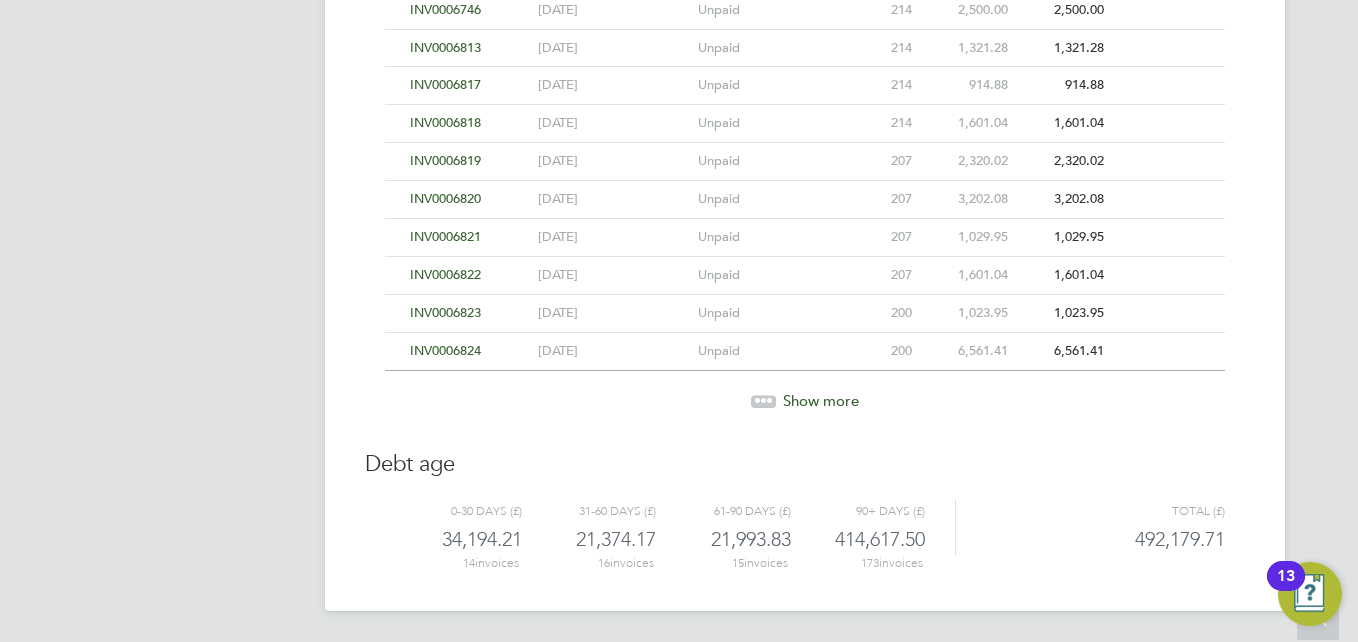 click 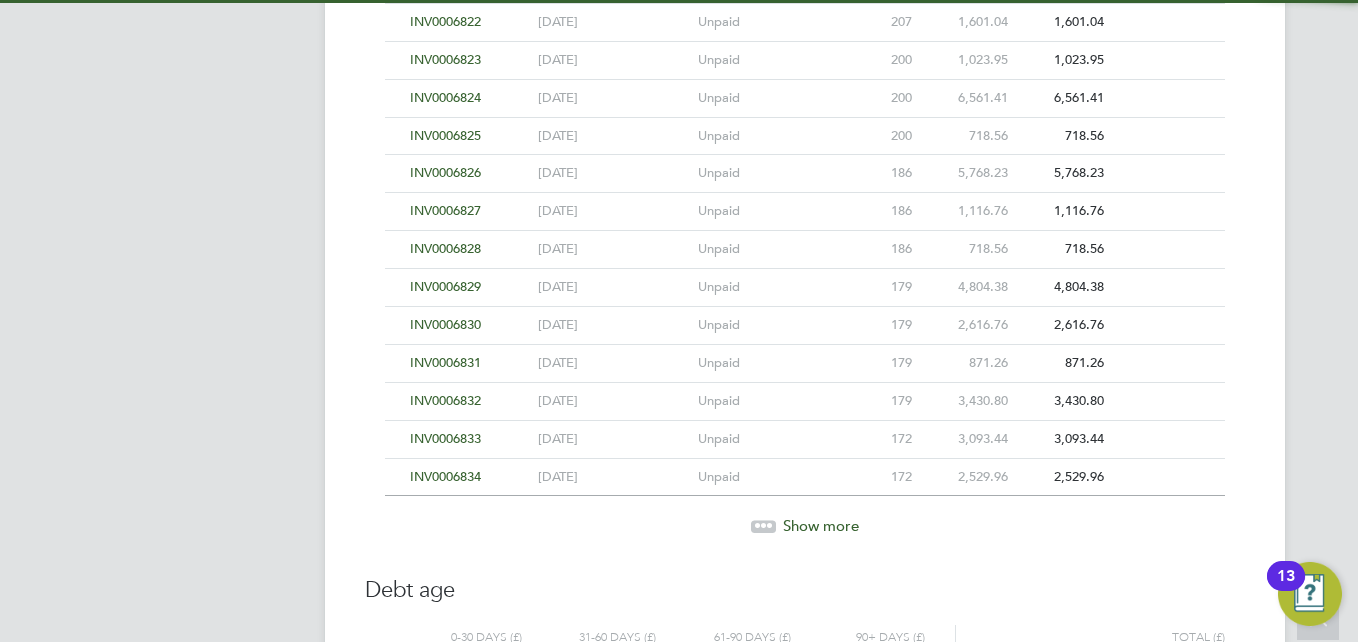 scroll, scrollTop: 4636, scrollLeft: 0, axis: vertical 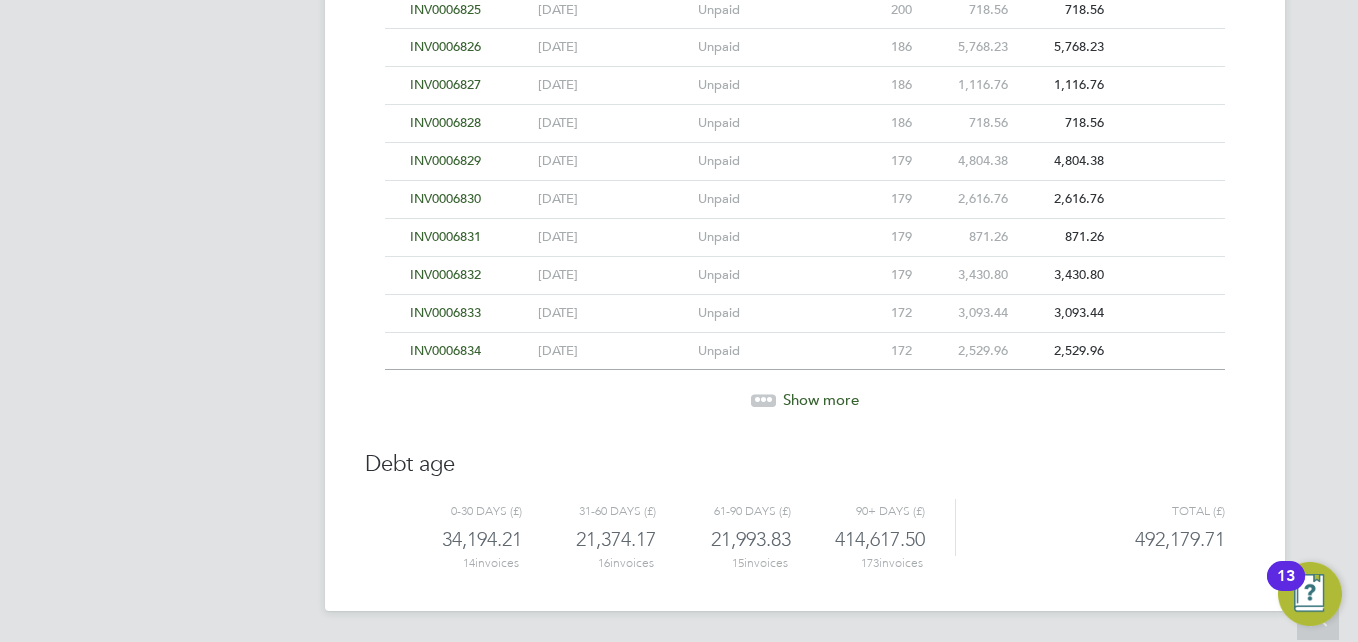 click 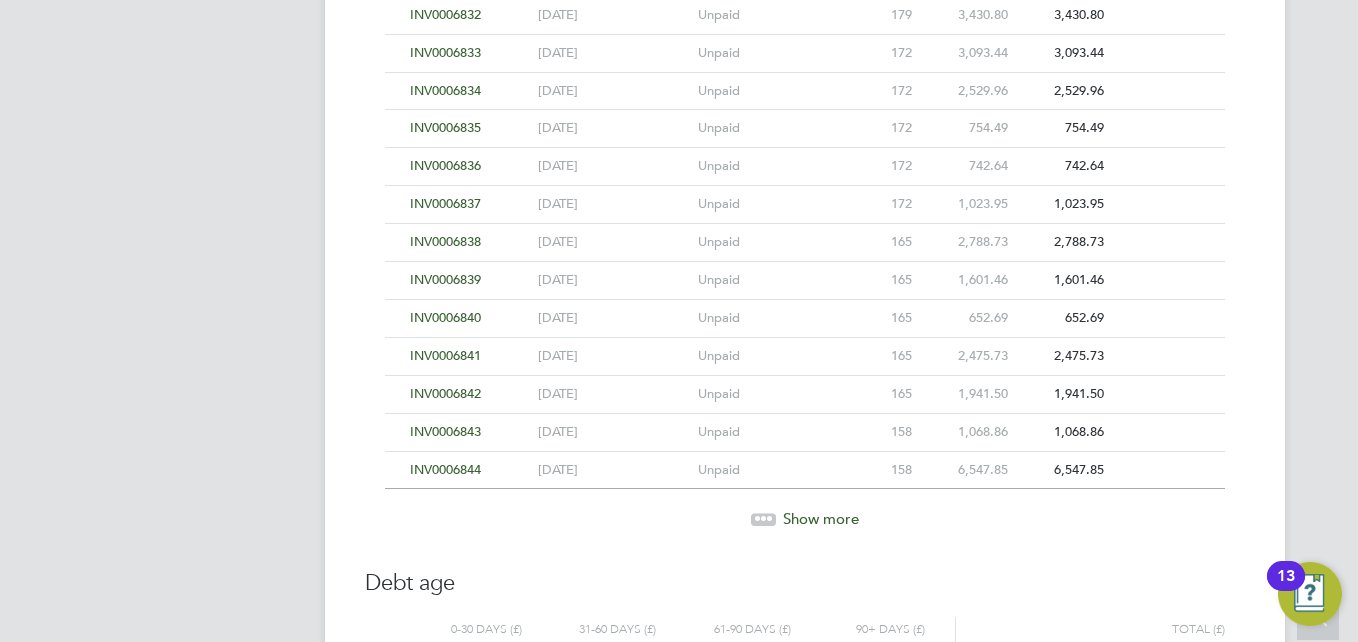 scroll, scrollTop: 5015, scrollLeft: 0, axis: vertical 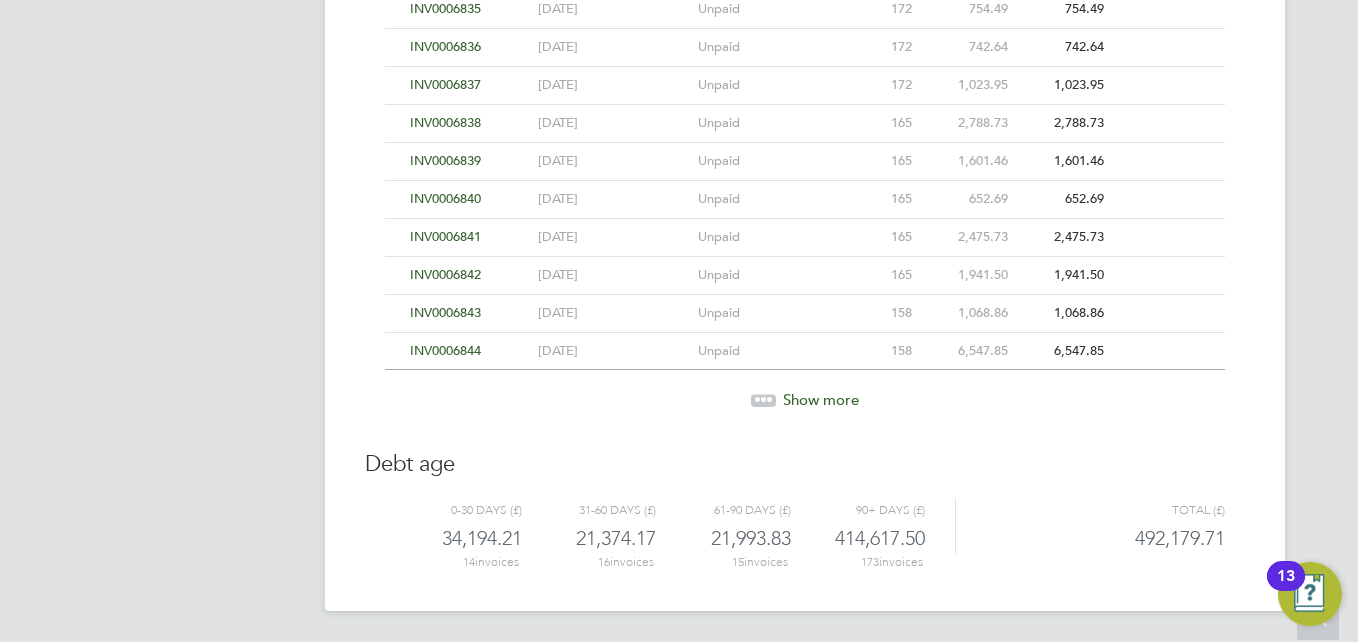 click 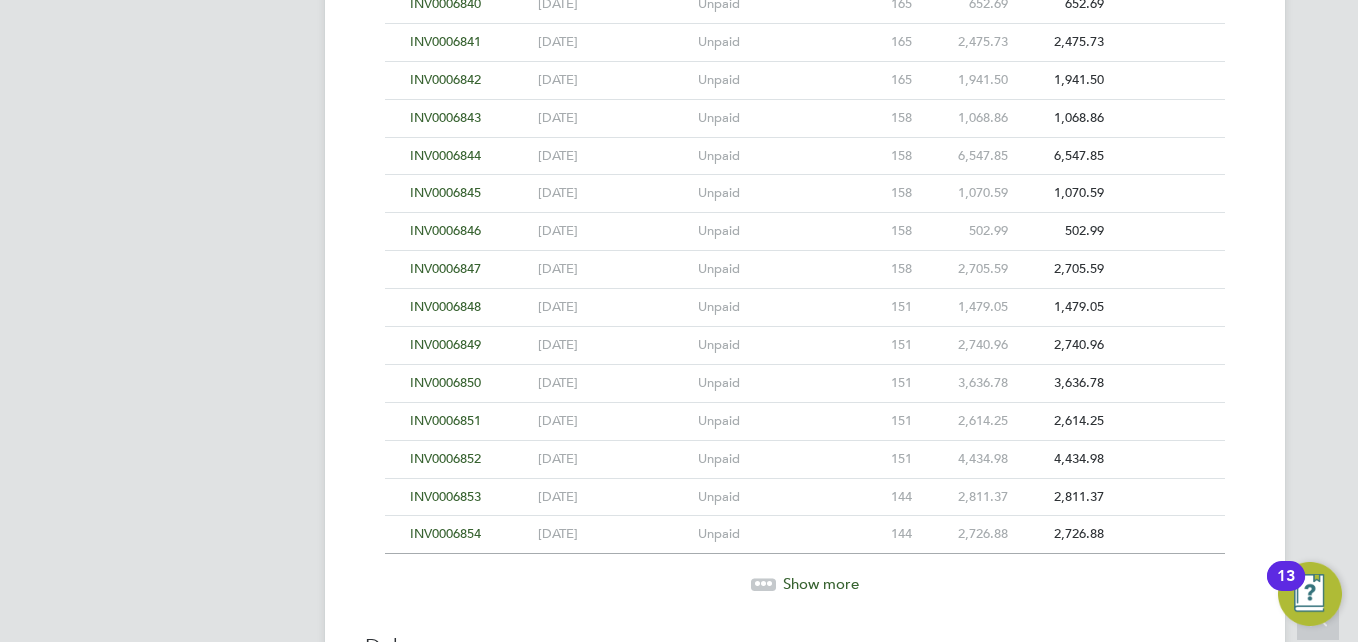 scroll, scrollTop: 5394, scrollLeft: 0, axis: vertical 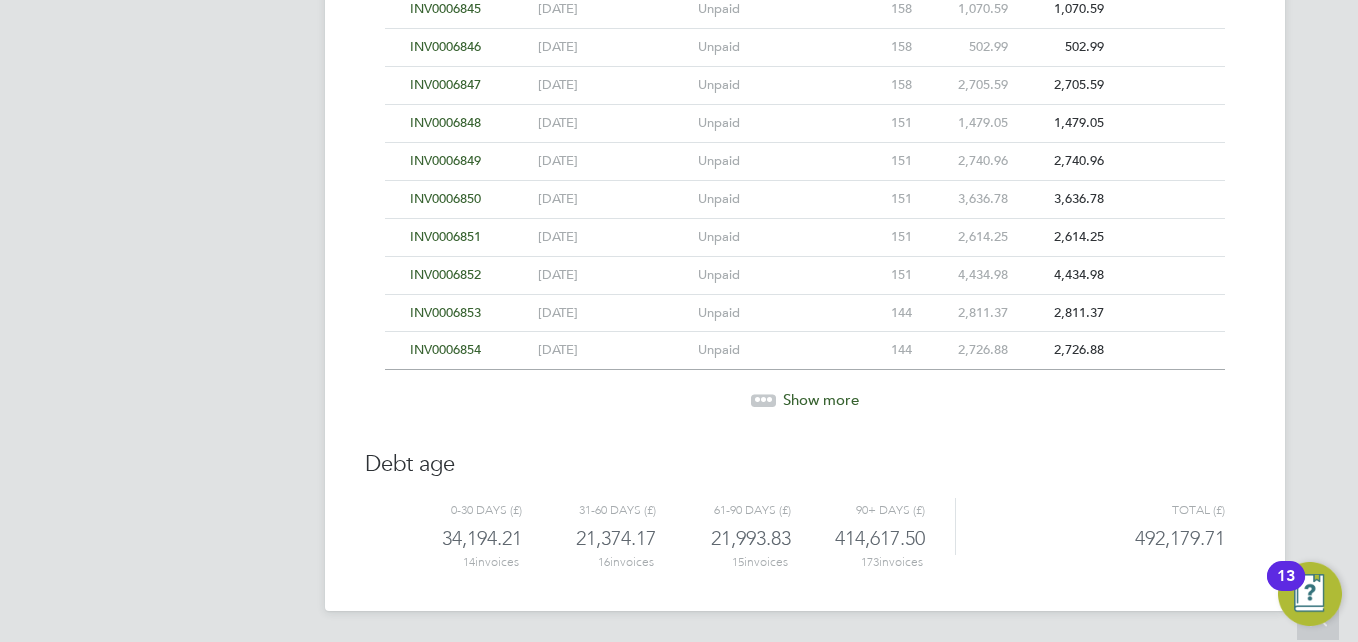 click 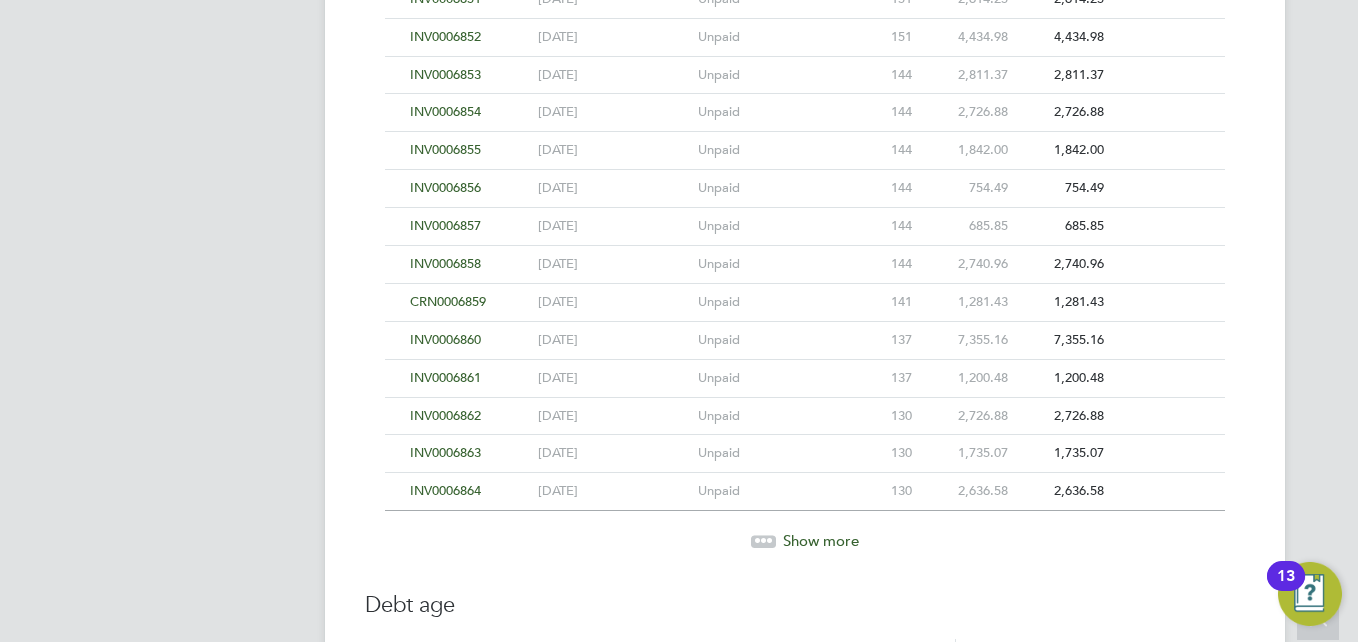 scroll, scrollTop: 5773, scrollLeft: 0, axis: vertical 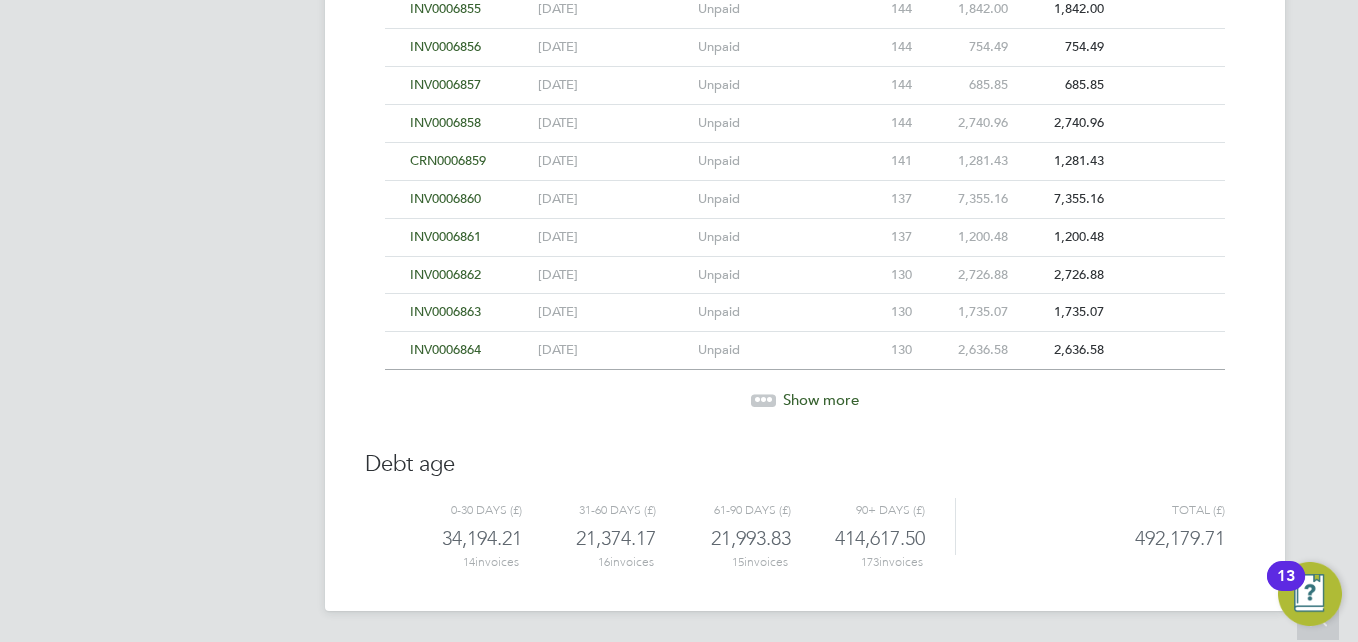 click 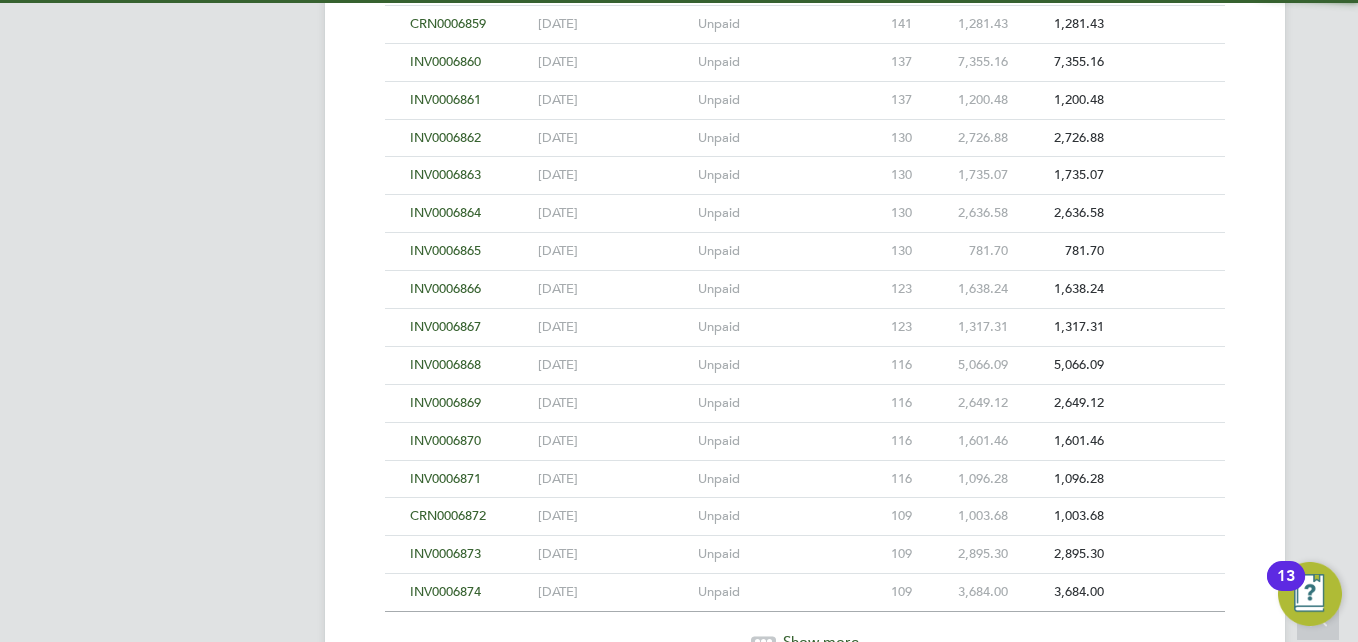 scroll, scrollTop: 6152, scrollLeft: 0, axis: vertical 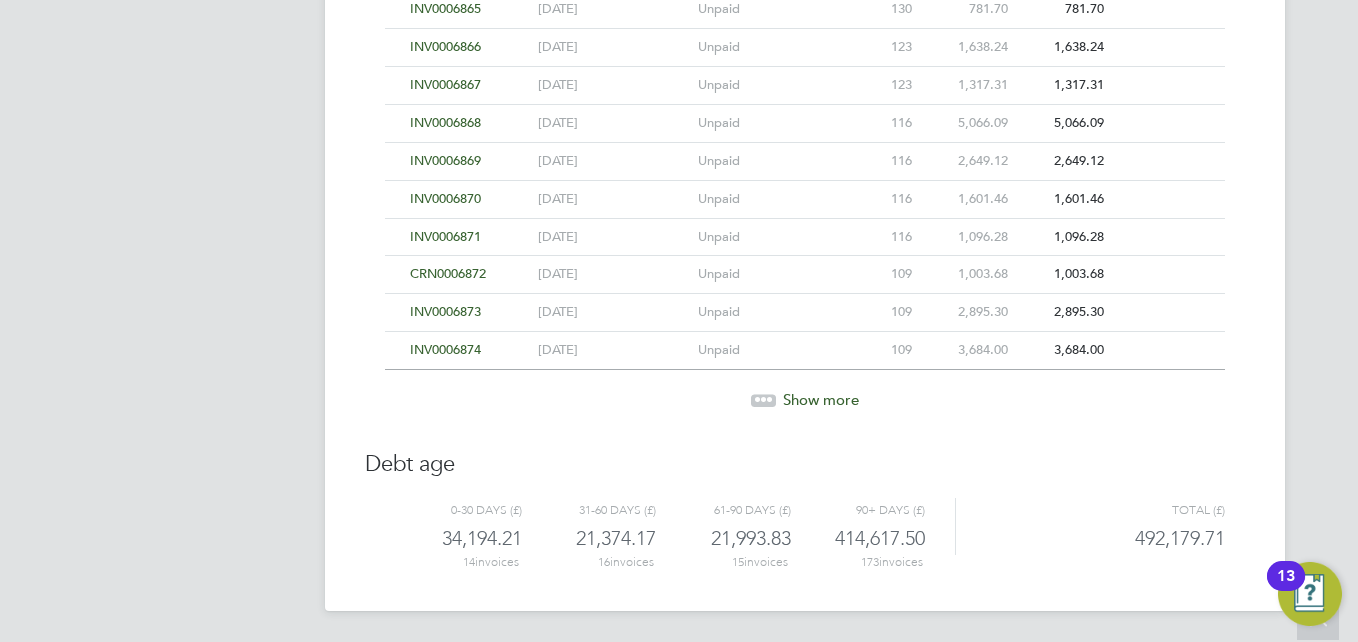 click on "Show more" 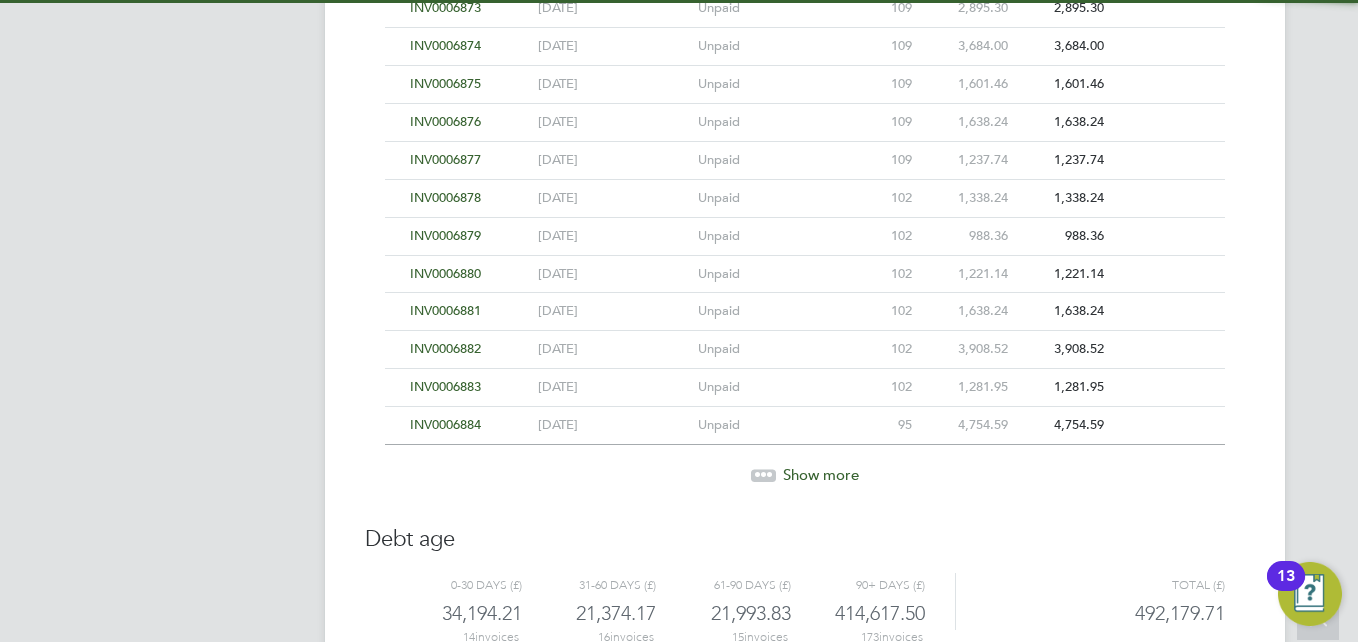 scroll, scrollTop: 6531, scrollLeft: 0, axis: vertical 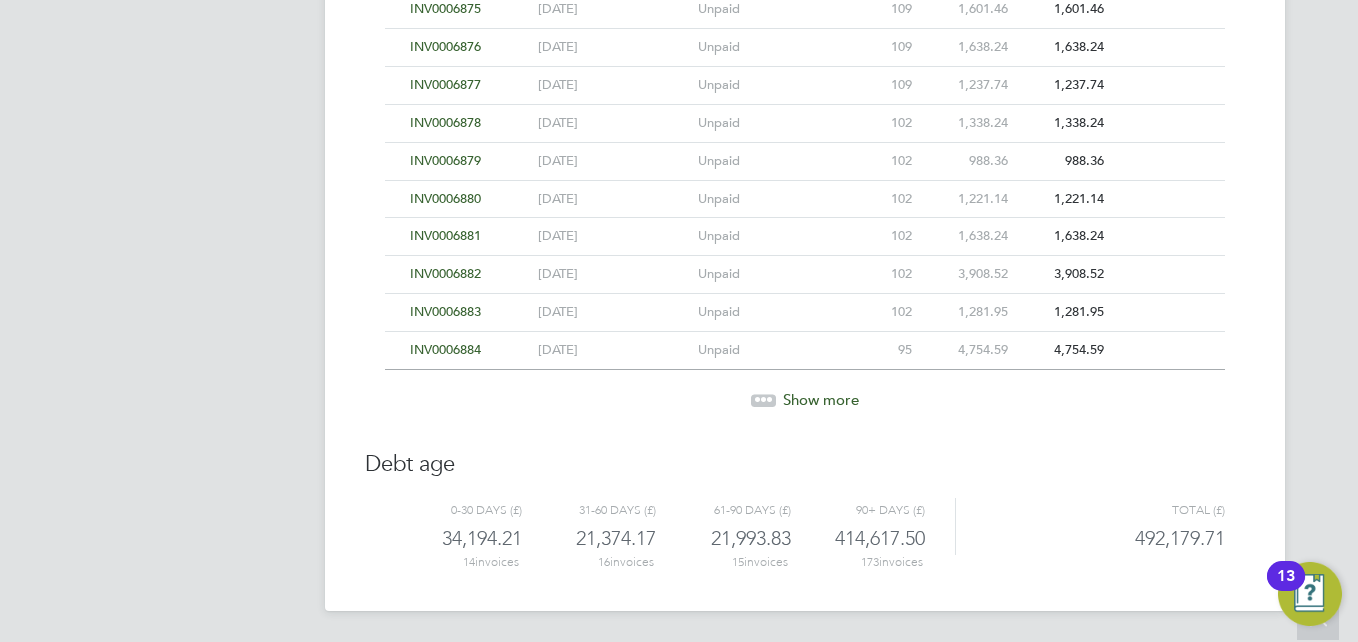 click 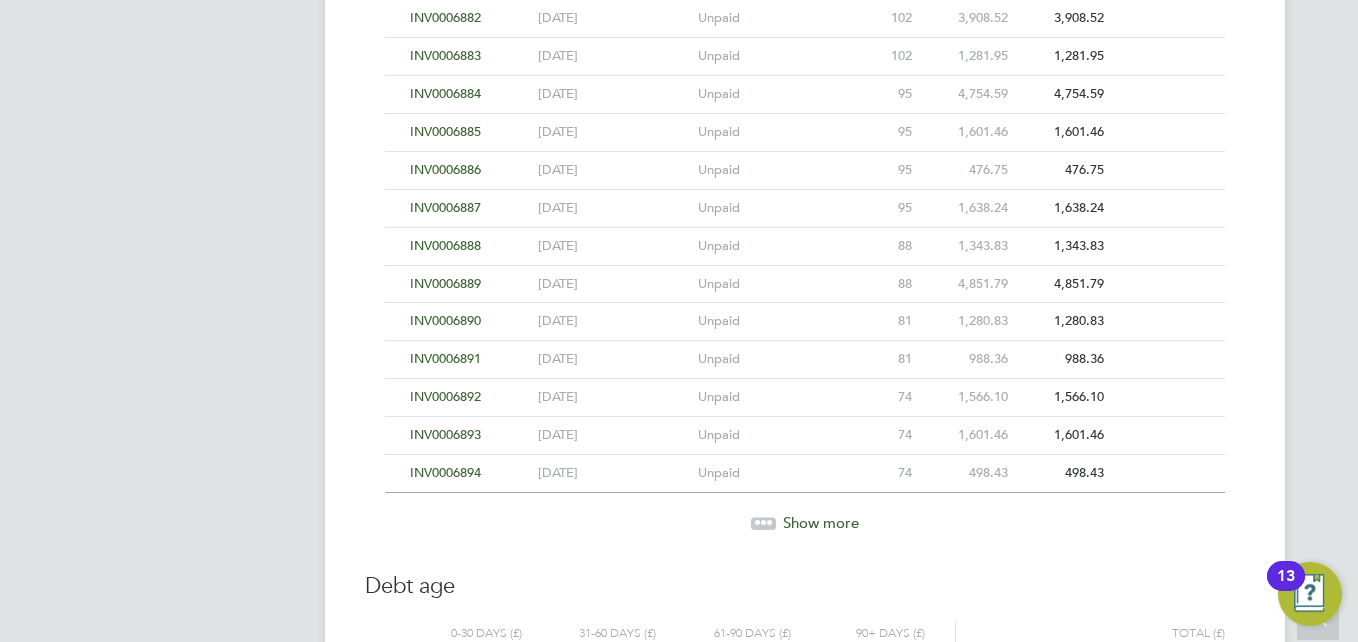 scroll, scrollTop: 6910, scrollLeft: 0, axis: vertical 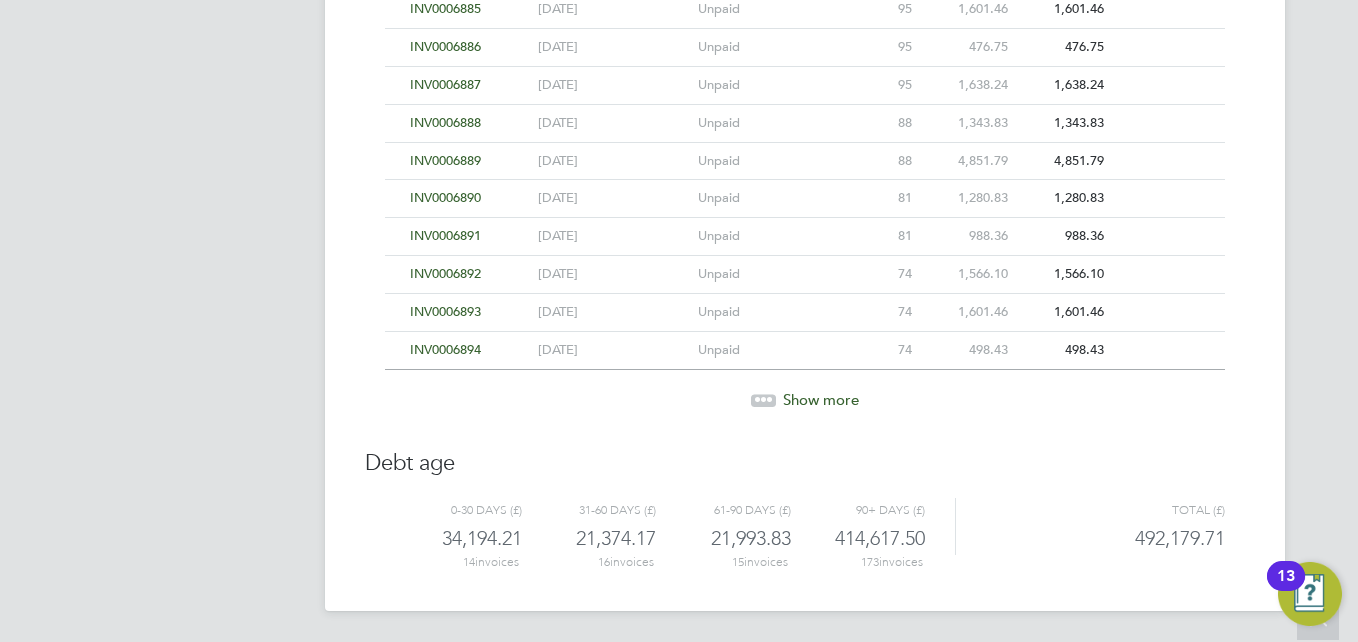 click 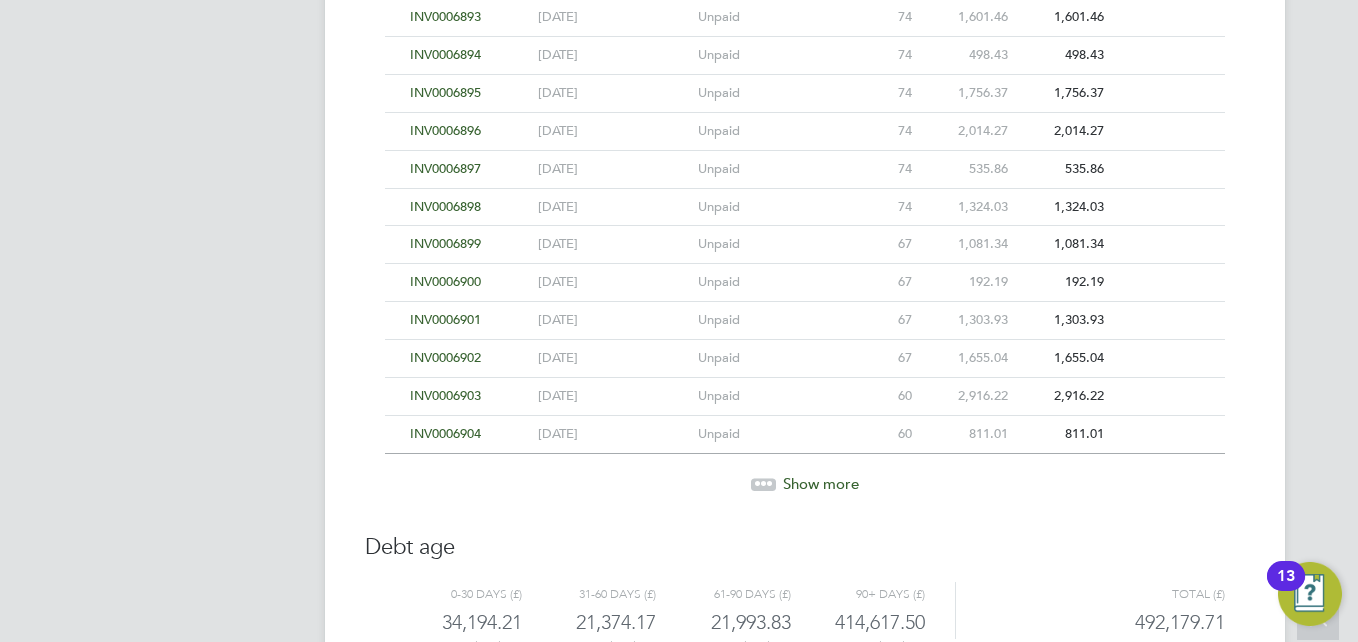 scroll, scrollTop: 7289, scrollLeft: 0, axis: vertical 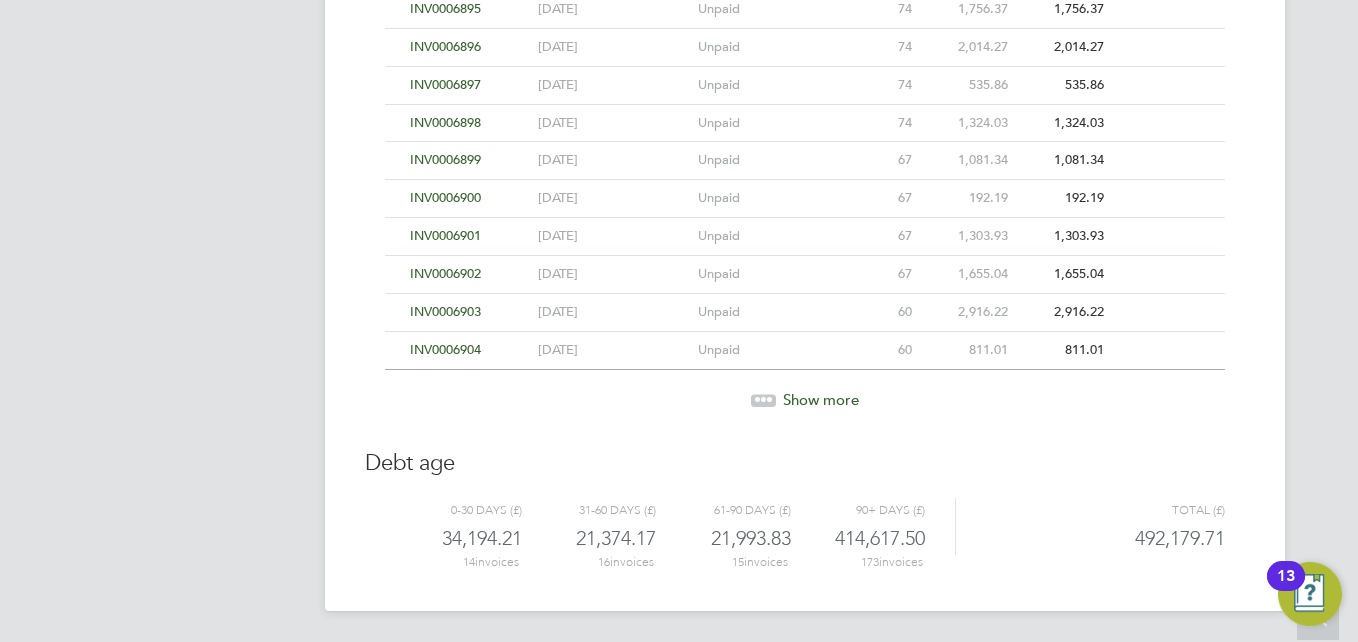 click 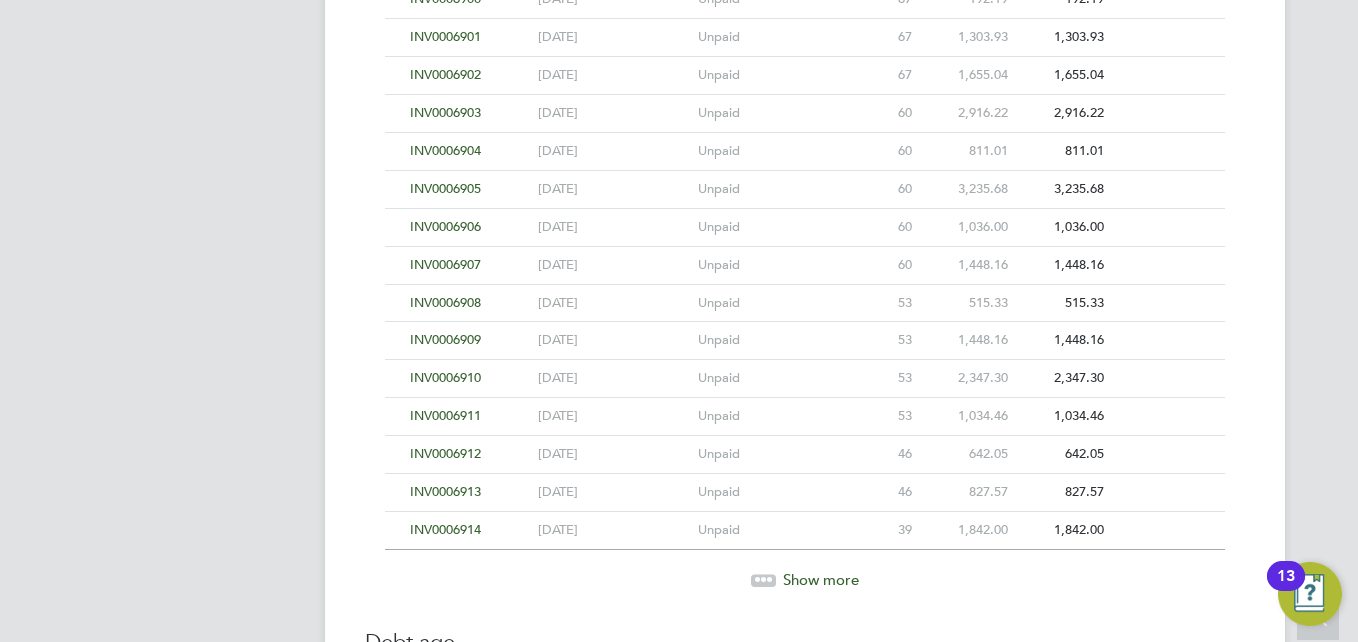 scroll, scrollTop: 7667, scrollLeft: 0, axis: vertical 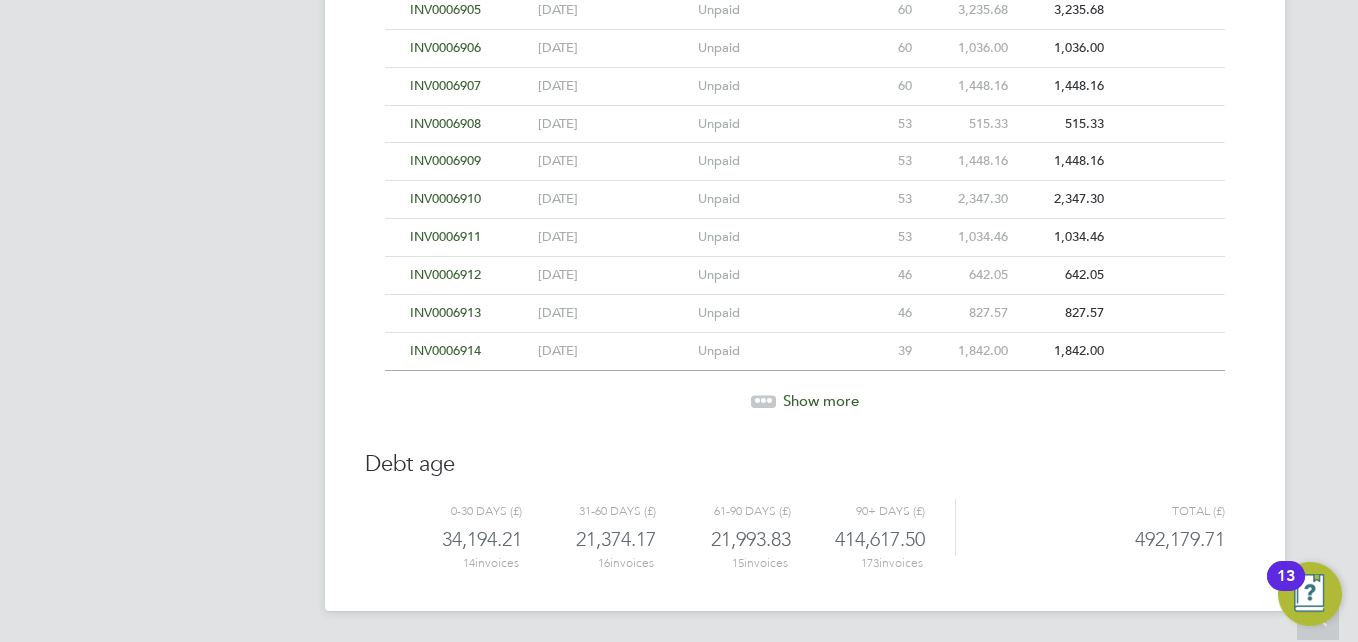 click 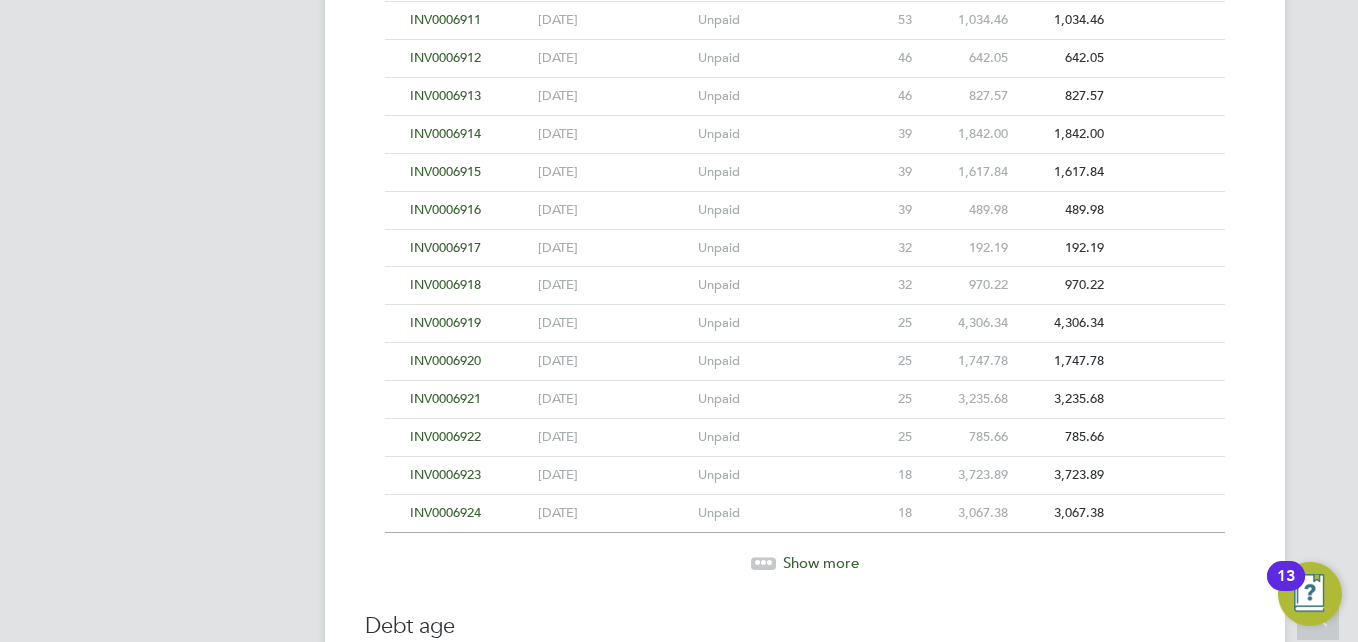 scroll, scrollTop: 8046, scrollLeft: 0, axis: vertical 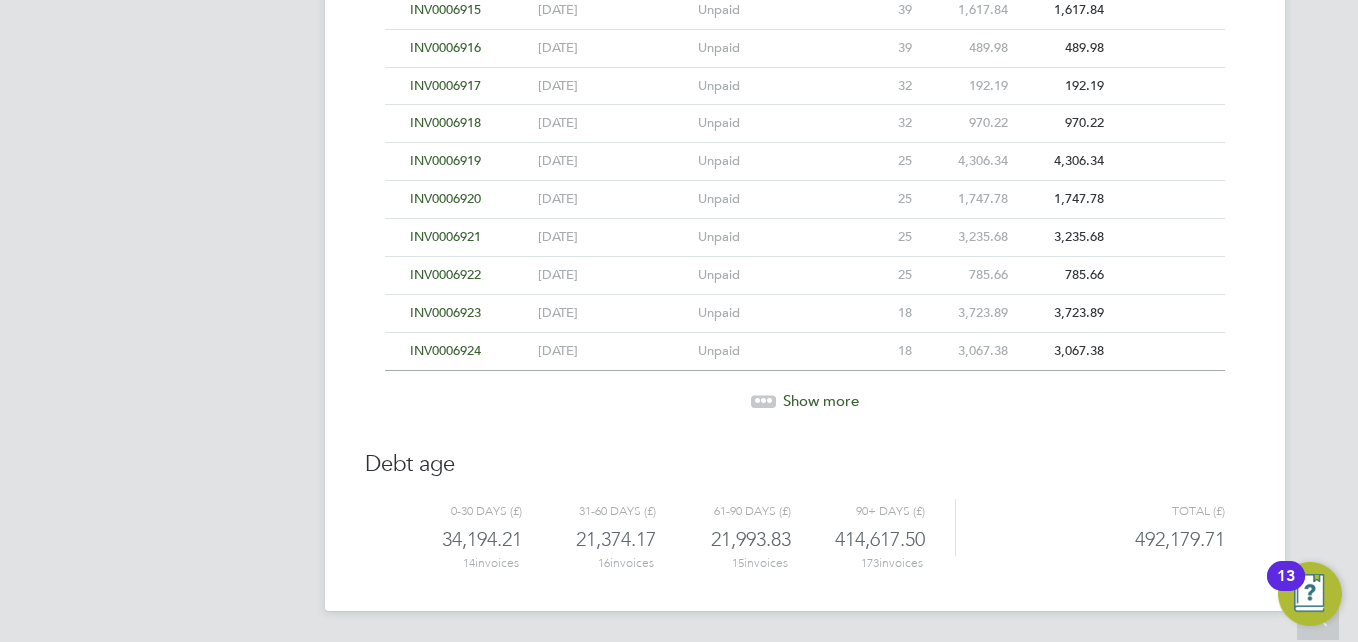 click on "[DATE]" 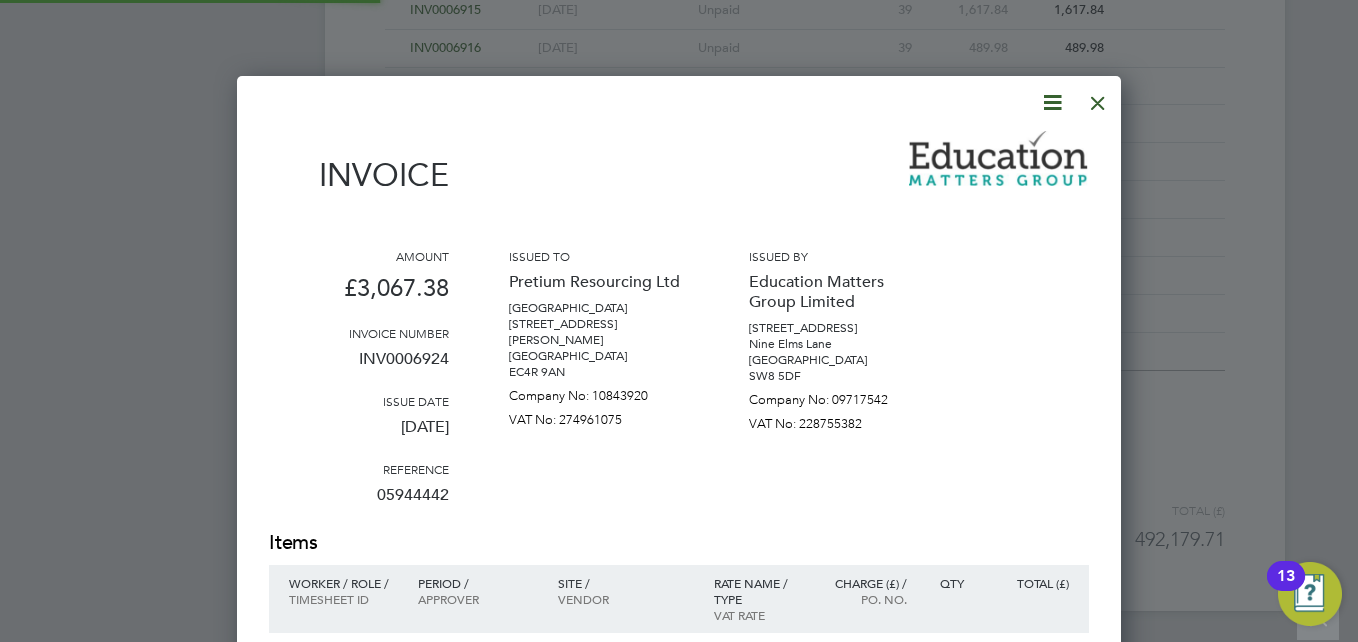 scroll, scrollTop: 10, scrollLeft: 10, axis: both 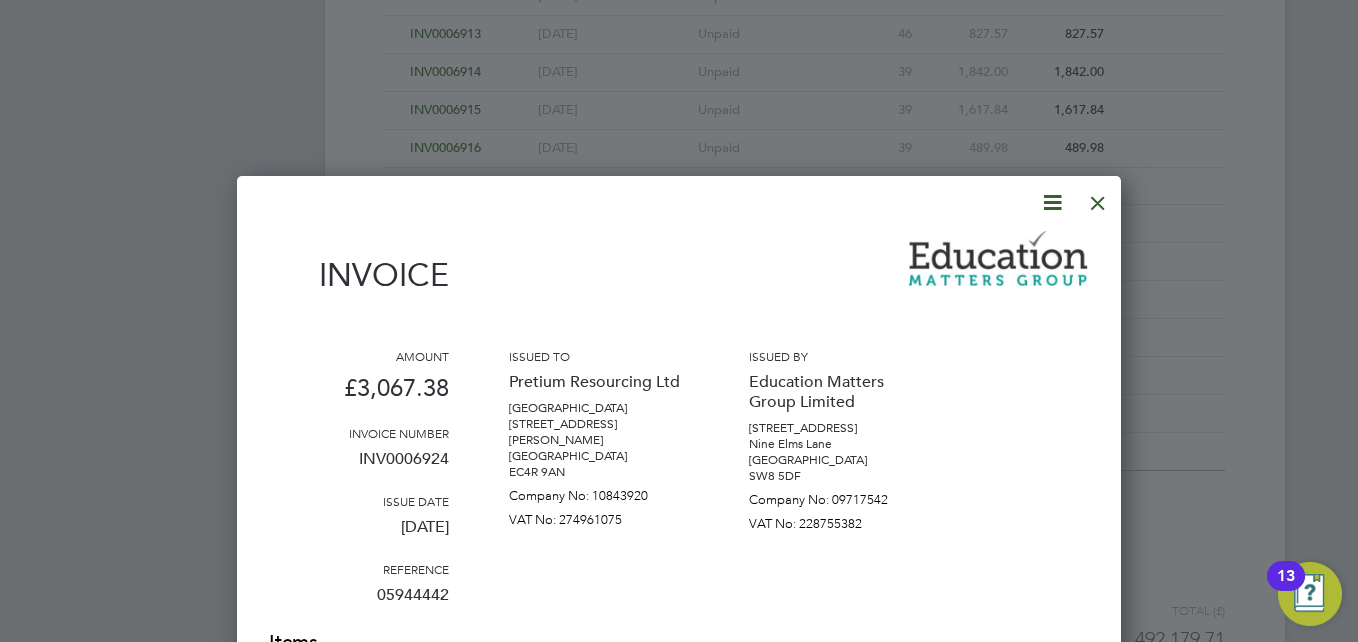 click at bounding box center (1098, 198) 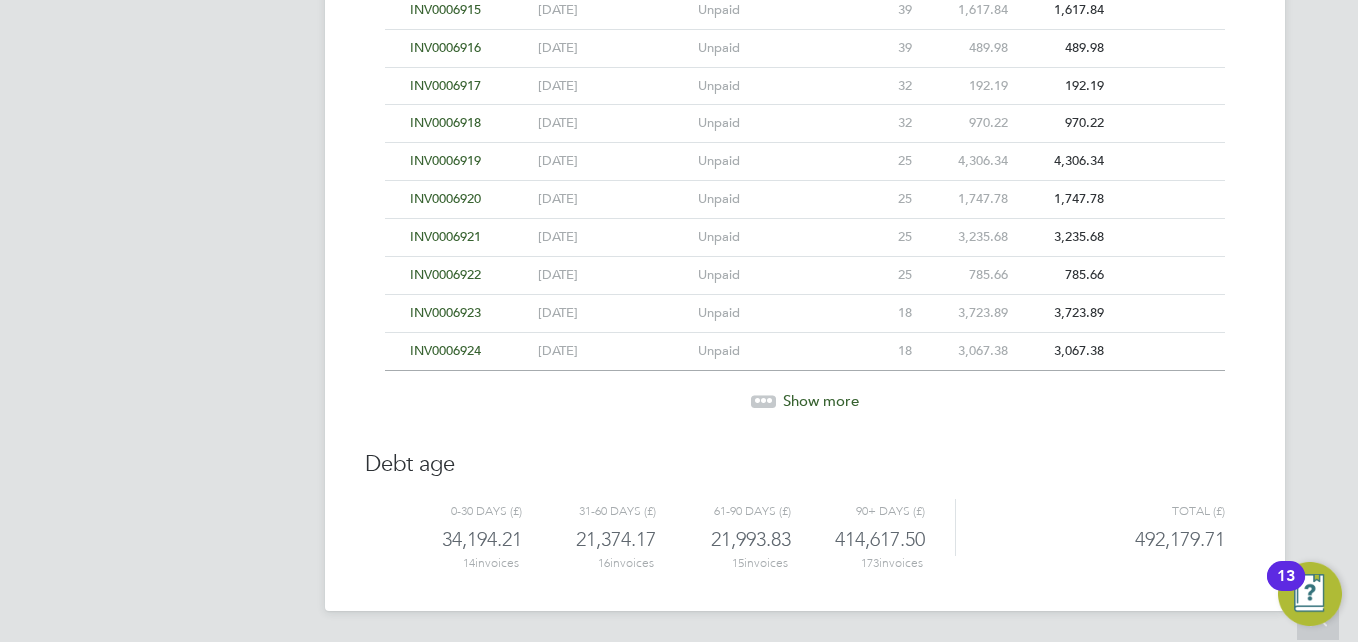 scroll, scrollTop: 7946, scrollLeft: 0, axis: vertical 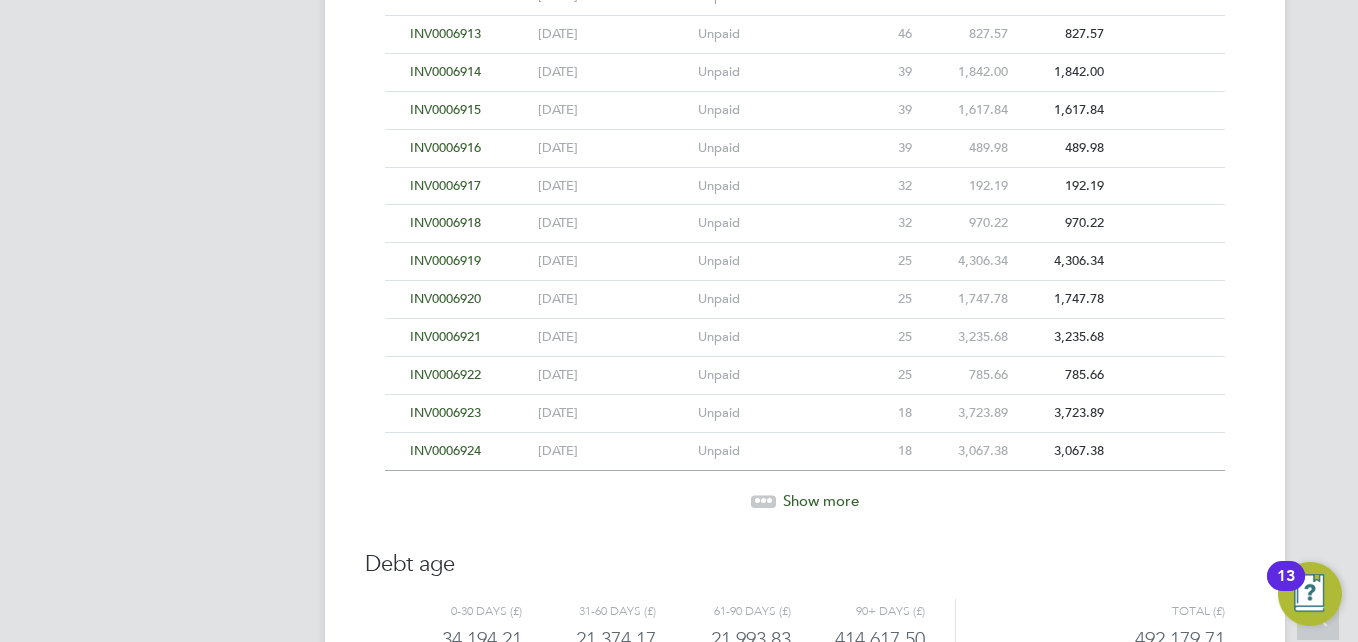 click on "INV0006920" 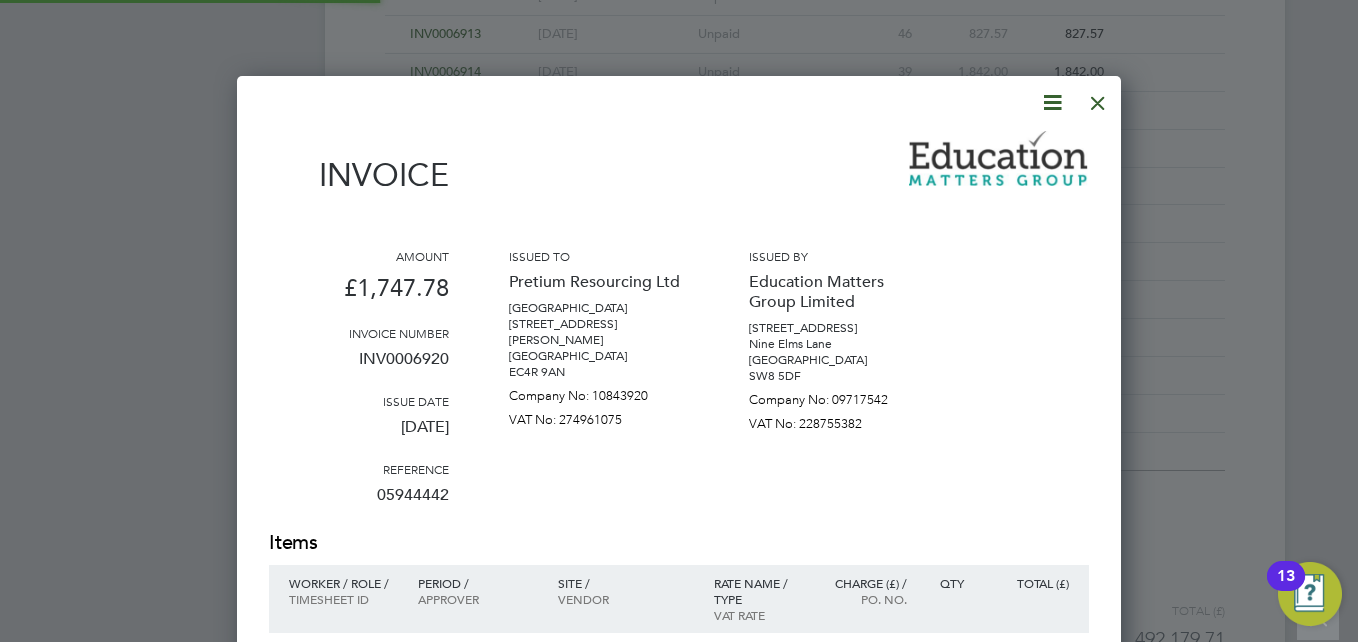 scroll, scrollTop: 10, scrollLeft: 10, axis: both 